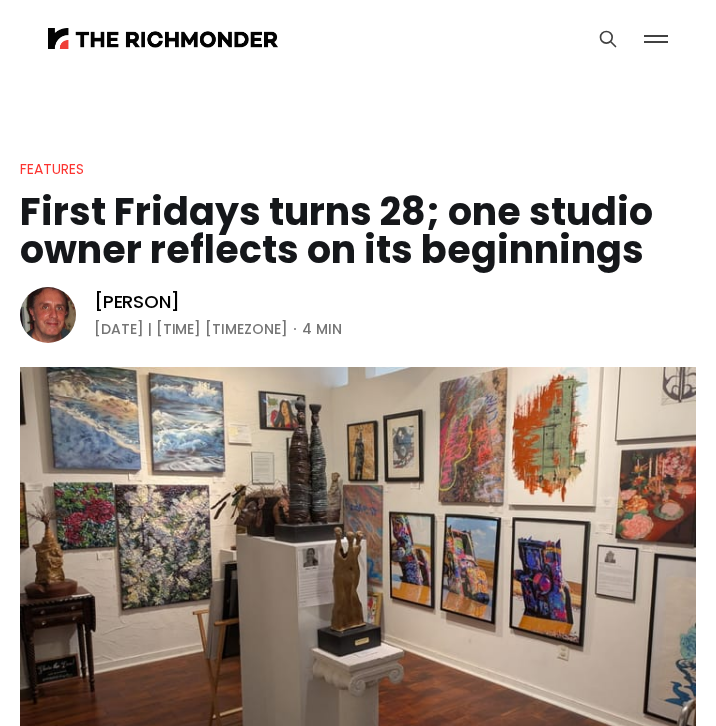 scroll, scrollTop: 0, scrollLeft: 0, axis: both 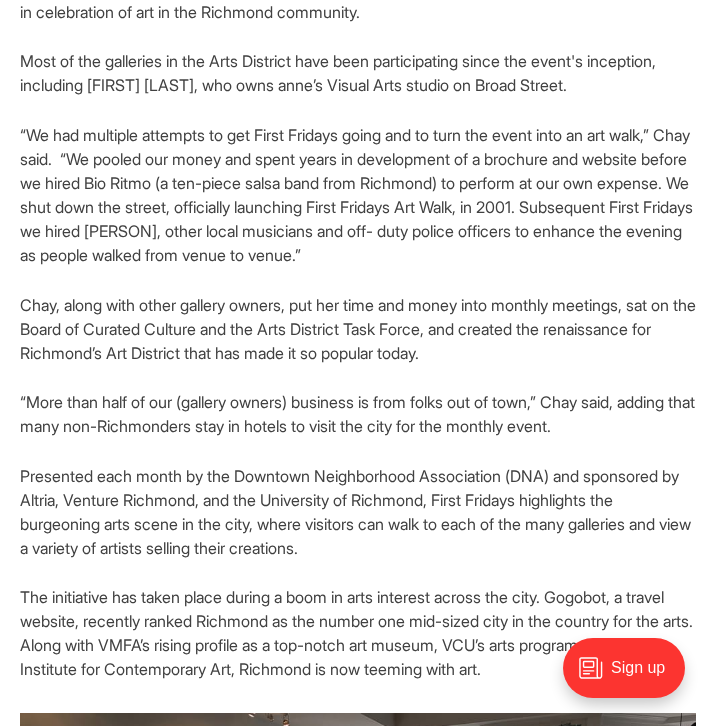 click on "[LAST], along with other gallery owners, put her time and money into monthly meetings, sat on the Board of Curated Culture and the Arts District Task Force, and created the renaissance for [CITY]'s Art District that has made it so popular today." at bounding box center (358, 329) 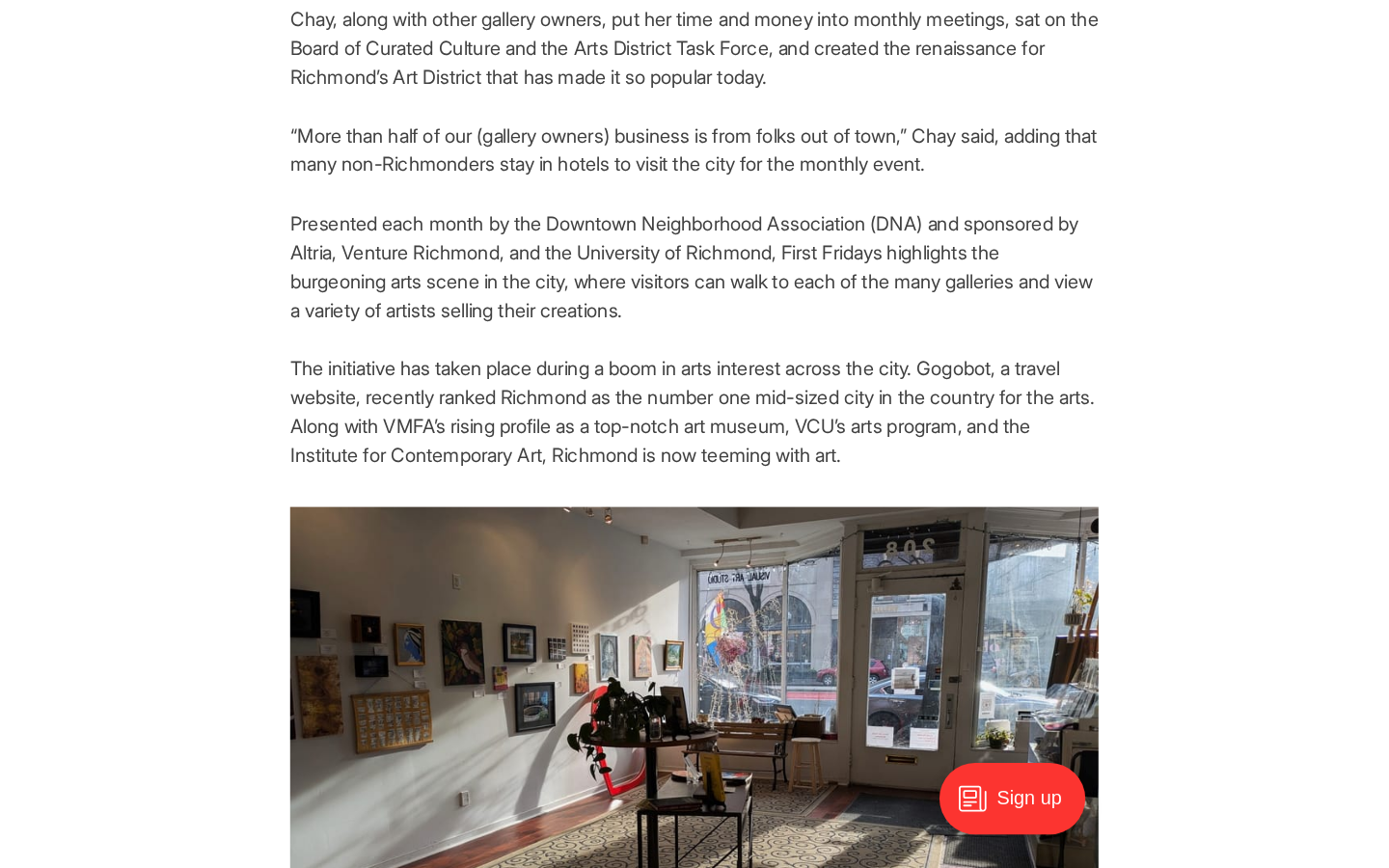 scroll, scrollTop: 1148, scrollLeft: 0, axis: vertical 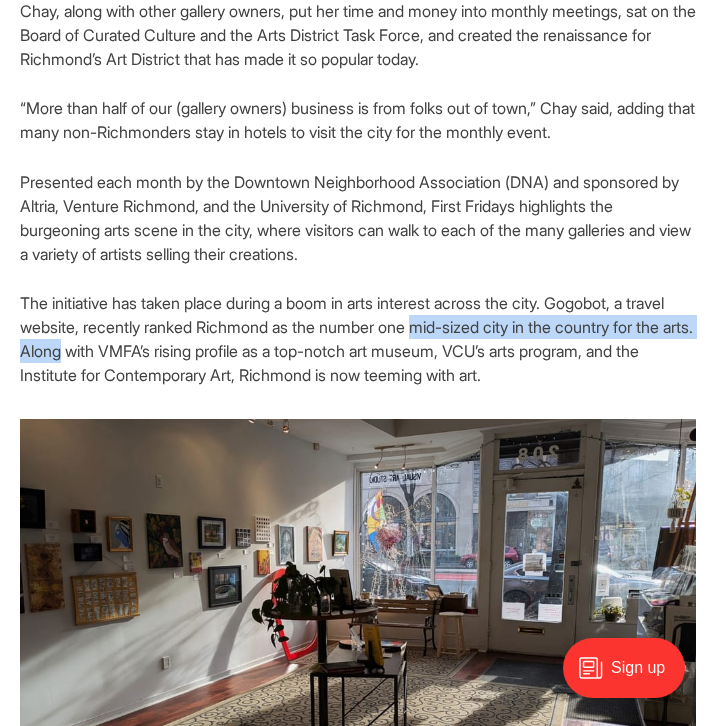 drag, startPoint x: 411, startPoint y: 320, endPoint x: 62, endPoint y: 351, distance: 350.37408 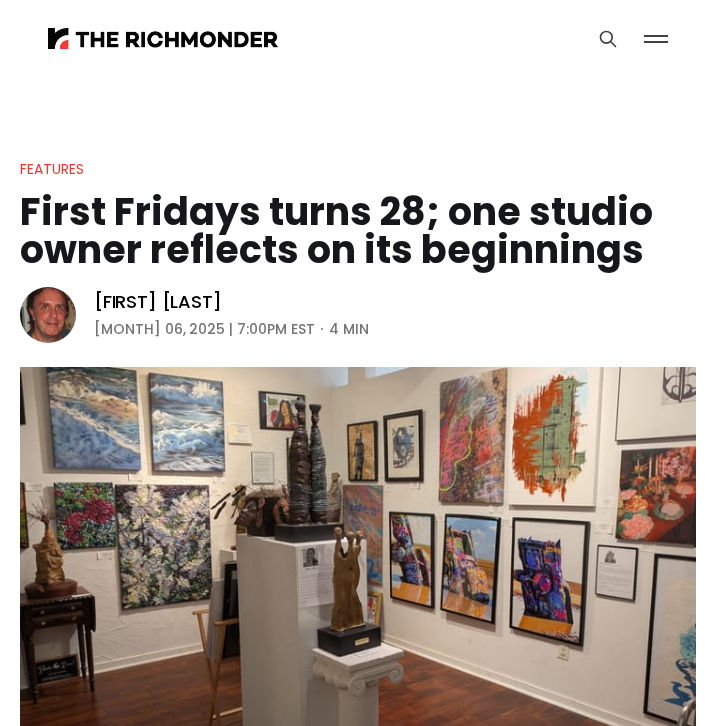 scroll, scrollTop: 0, scrollLeft: 0, axis: both 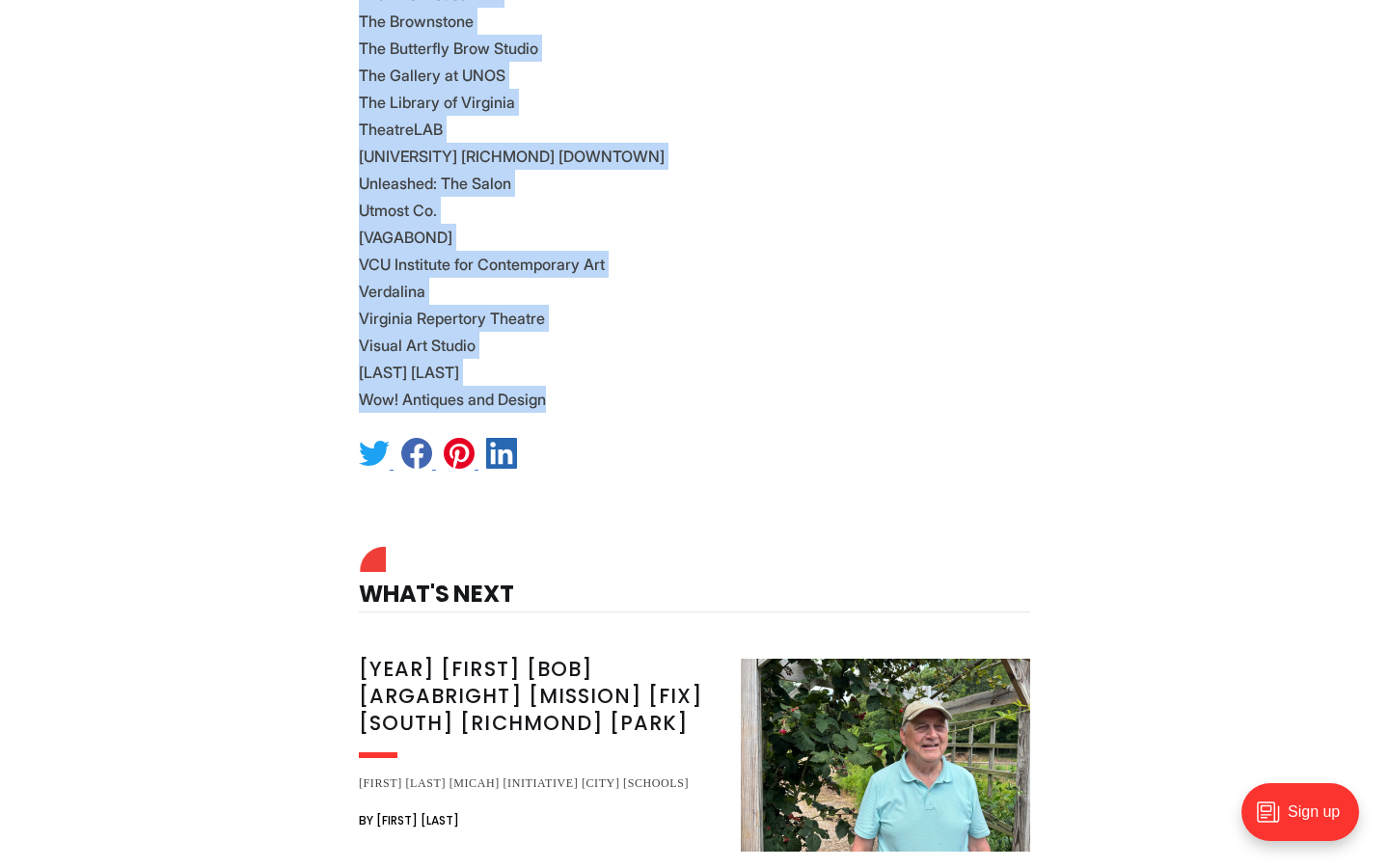 drag, startPoint x: 355, startPoint y: 150, endPoint x: 552, endPoint y: 609, distance: 499.48974 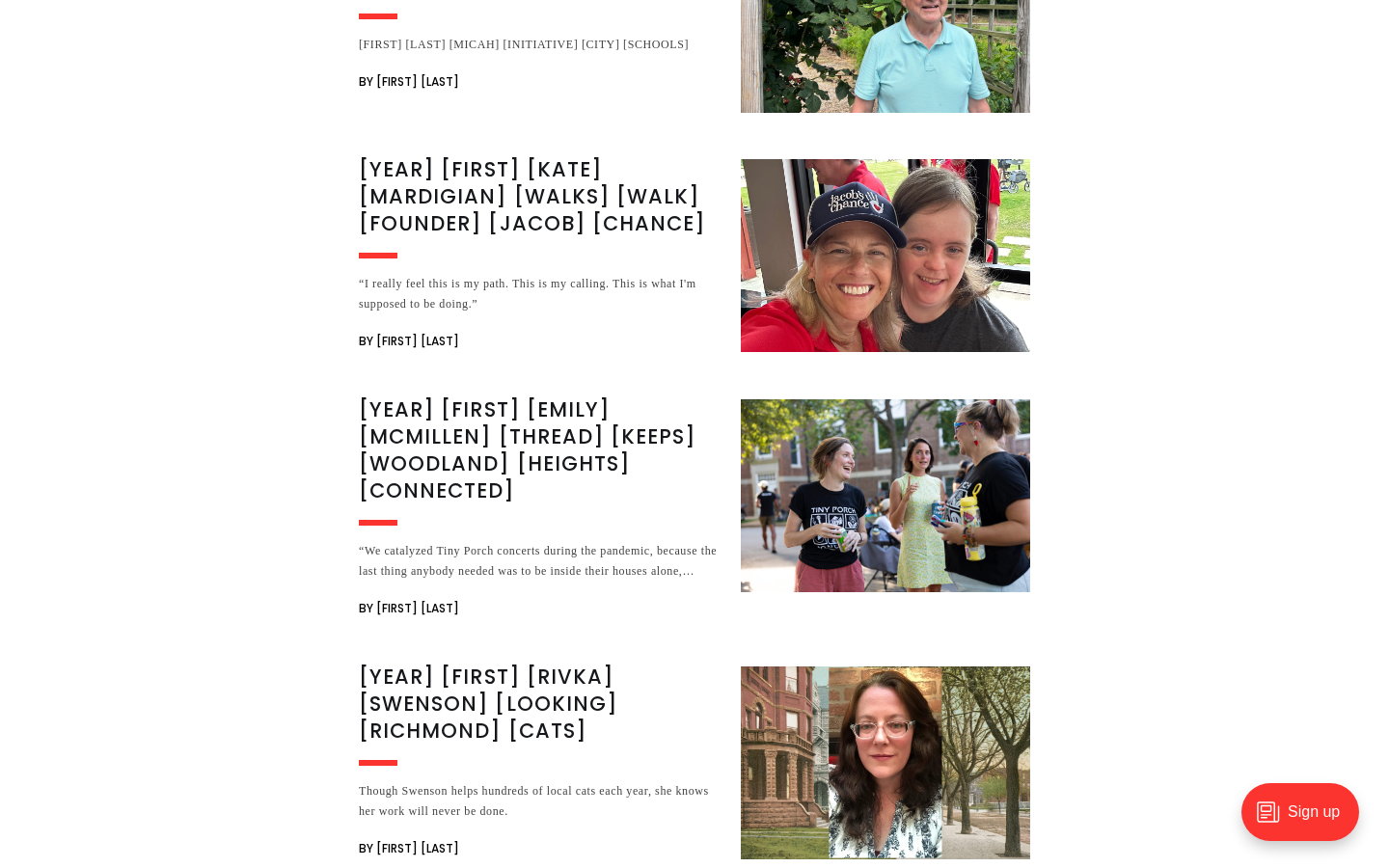 scroll, scrollTop: 5190, scrollLeft: 0, axis: vertical 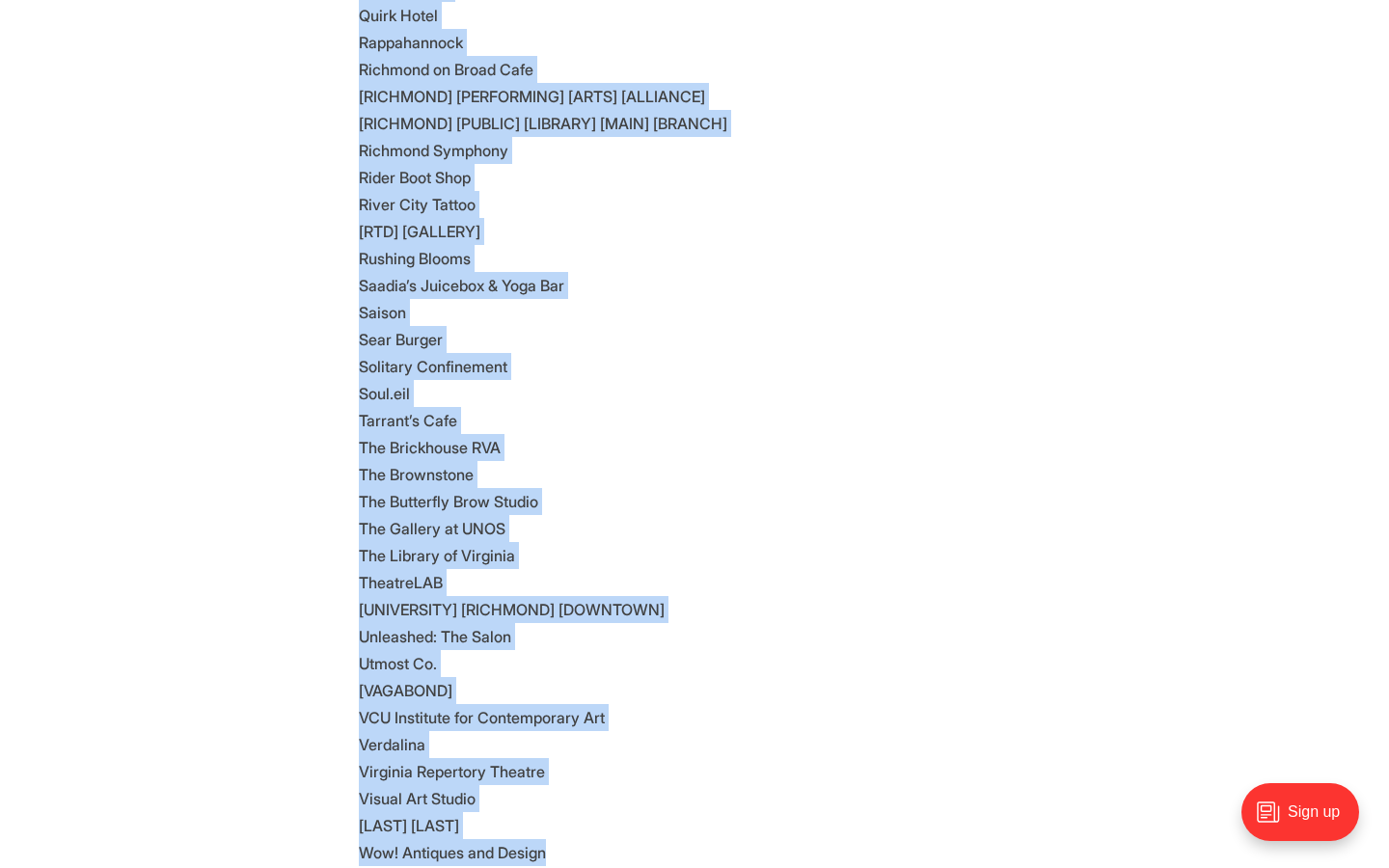 click on "[GALLERY] [GALLERY] [SATELLITE] [GALLERY] [LINDEN] [ROW] [INN] [BISCUITS] [WAFFLES] [STUDIOS] [GALLERY] [ALTAMIRA] [FILM] [CO] [ART] [BAR] [SOLITA] [BIG] [SECRET] [BIRDIE] [BLACK] [HISTORY] [MUSEUM] [CULTURAL] [CENTER] [VIRGINIA] [BLACK] [IRIS] [CANDELA] [BOOKS] [GALLERY] [CENTENARY] [UNITED] [METHODIST] [CHURCH] [CHERRY] [CHEZ] [FOUSHEE] [CHILALAY] [CIRCLE] [THRIFT] [ART] [SPACE] [CNTR] [COALITION] [THEATER] [CODE] [COMMON] [HOUSE] [CORNERSTONE] [ARCHITECTS] [ELEGBIA] [FOLKLORE] [SOCIETY] [ENDEAVOR] [FELICIA] [FABULOUS] [NAILS] [FOR] [LOVE] [LOVE] [FRESH] [GALLERY] [GALLERY] [GALLERY] [CORPORATE] [MUSEUM] [FRAME] [GALLERY] [EDIT] [GALLERY] [HANBURY] [HILTON] [RICHMOND] [DOWNTOWN] [IT] [MAN] [WORLD] [J] [KOGI] [JAMAICA] [HOUSE] [JEFFERSON] [LOAN] [KTOWN] [KITCHEN] [BAR] [LEDBURY] [LEMAIRE] [LIFT] [COFFEE] [SHOP] [LITTLE] [NOMAD] [LOU] [STEVENS] [GLAM] [SQUAD] [LUCY] [RESTAURANT] [MAMA] [KITCHEN] [METRO] [SOUND] [MUSIC] [CO] [MOb] [STOREFRONT] [MOD] [SOUL] [NORTH] [STREET] [STUDIO] [GALLERY] [HUMMEL] [ASSOCIATES] [NURTURING] [MINDS] [PARLOR] [SALON] [PENNY] [WINE] [SHOP] [QUIRK] [GALLERY] [QUIRK] [HOTEL] [RAPPAHANNOCK] [RICHMOND] [BROAD] [CAFE] [SAISON]" at bounding box center (694, -322) 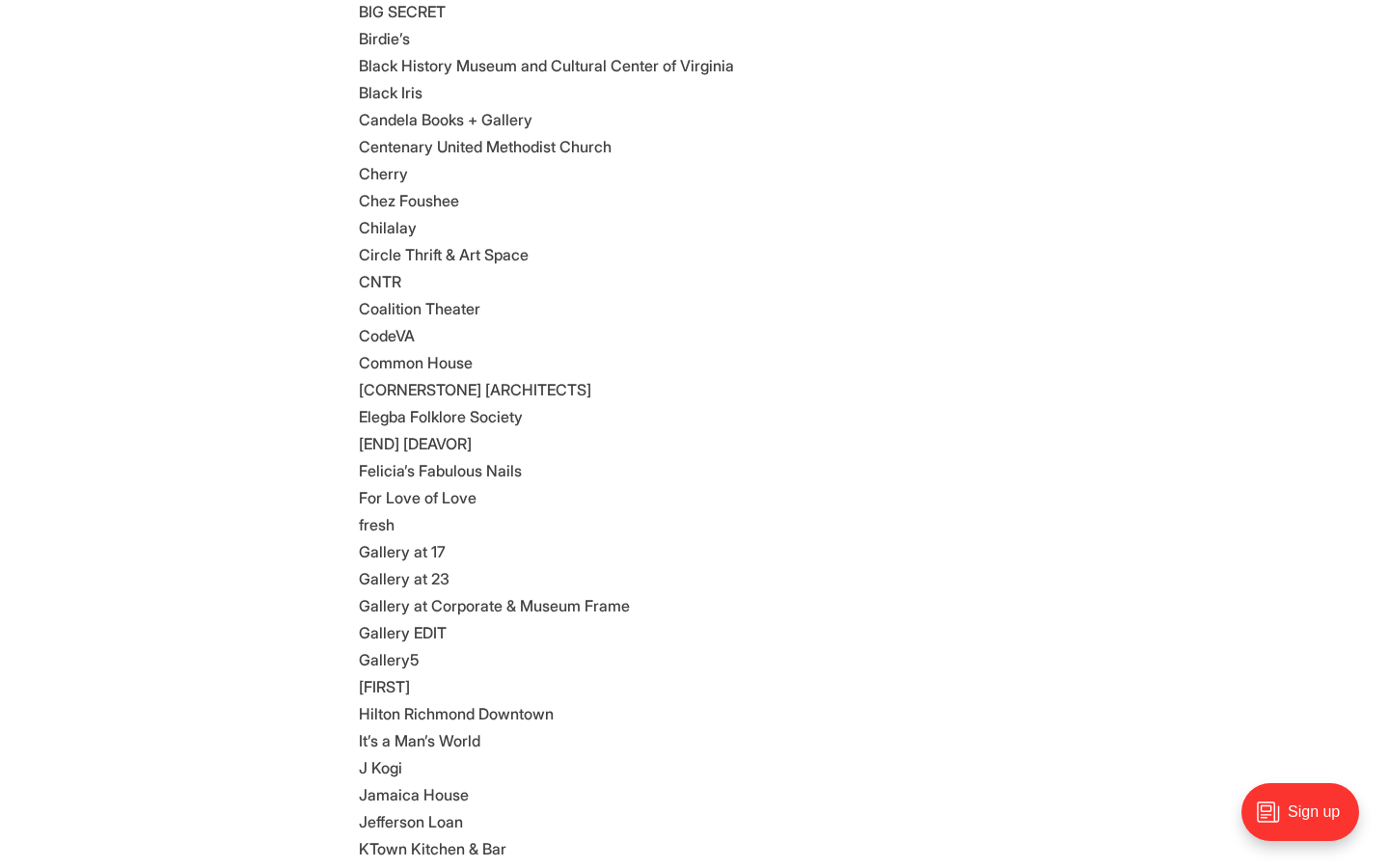 scroll, scrollTop: 3703, scrollLeft: 0, axis: vertical 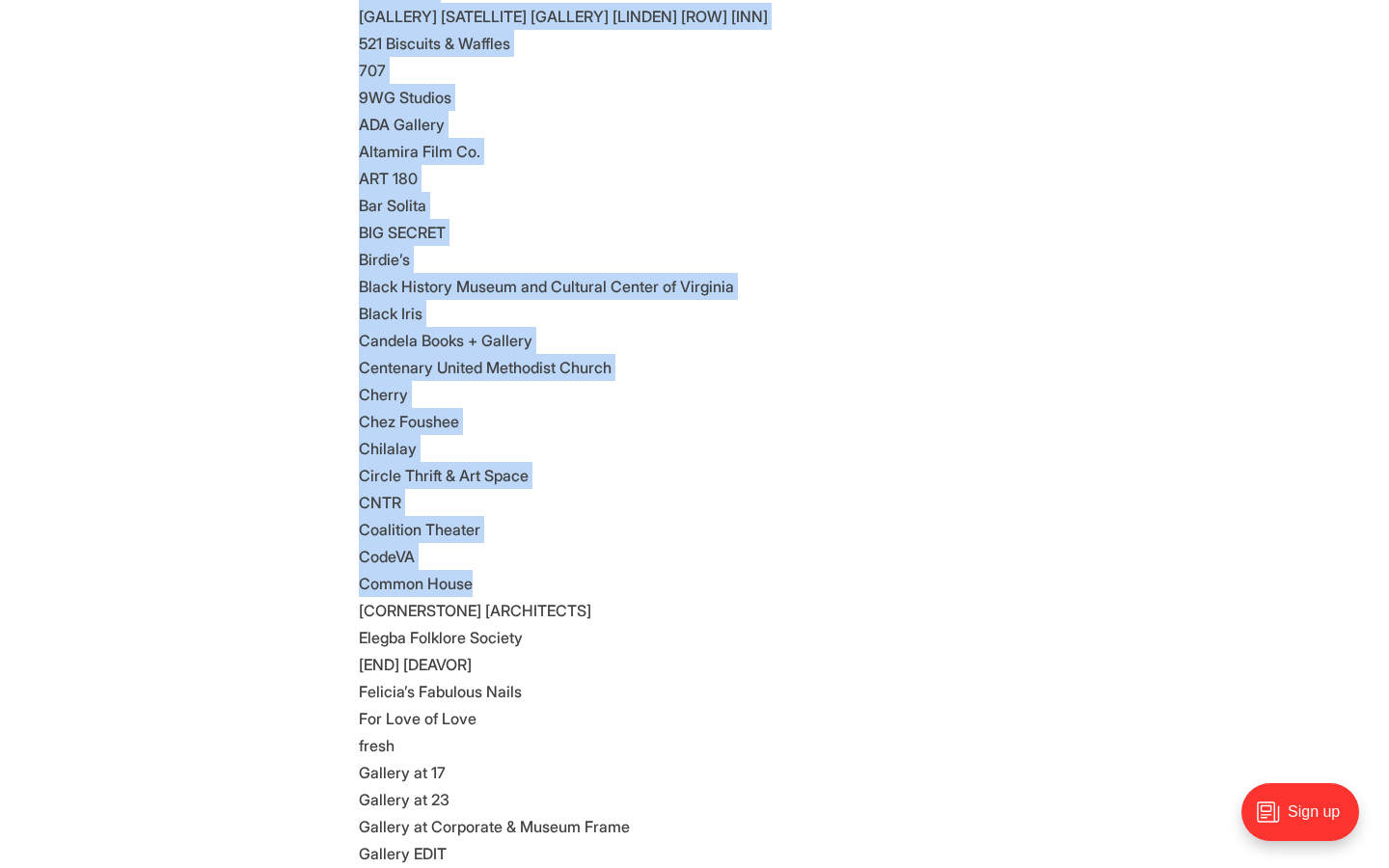 drag, startPoint x: 358, startPoint y: 190, endPoint x: 650, endPoint y: 827, distance: 700.7375 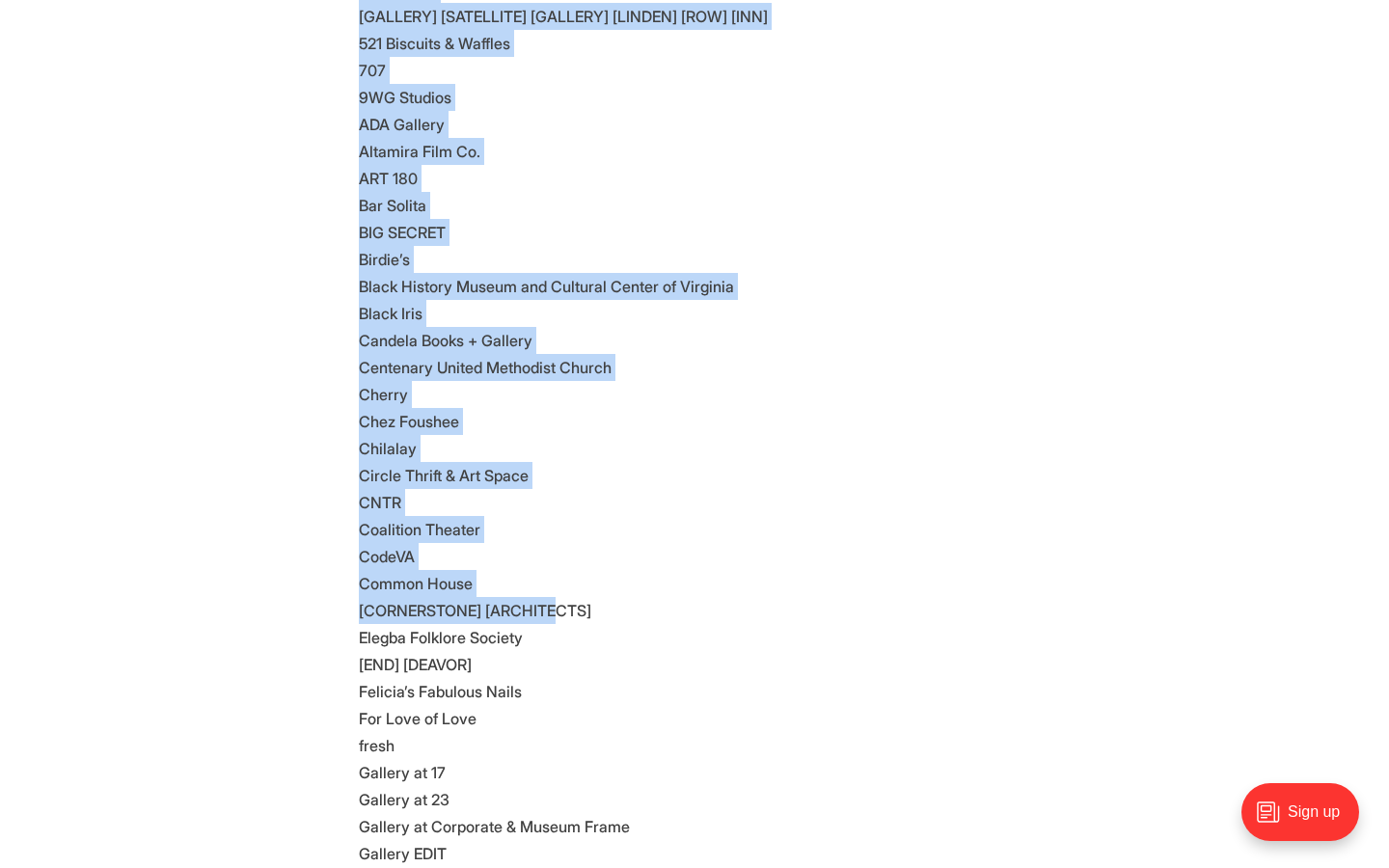 click on "[GALLERY] [GALLERY] [SATELLITE] [GALLERY] [LINDEN] [ROW] [INN] [BISCUITS] [WAFFLES] [STUDIOS] [GALLERY] [ALTAMIRA] [FILM] [CO] [ART] [BAR] [SOLITA] [BIG] [SECRET] [BIRDIE] [BLACK] [HISTORY] [MUSEUM] [CULTURAL] [CENTER] [VIRGINIA] [BLACK] [IRIS] [CANDELA] [BOOKS] [GALLERY] [CENTENARY] [UNITED] [METHODIST] [CHURCH] [CHERRY] [CHEZ] [FOUSHEE] [CHILALAY] [CIRCLE] [THRIFT] [ART] [SPACE] [CNTR] [COALITION] [THEATER] [CODE] [COMMON] [HOUSE] [CORNERSTONE] [ARCHITECTS] [ELEGBIA] [FOLKLORE] [SOCIETY] [ENDEAVOR] [FELICIA] [FABULOUS] [NAILS] [FOR] [LOVE] [LOVE] [FRESH] [GALLERY] [GALLERY] [GALLERY] [CORPORATE] [MUSEUM] [FRAME] [GALLERY] [EDIT] [GALLERY] [HANBURY] [HILTON] [RICHMOND] [DOWNTOWN] [IT] [MAN] [WORLD] [J] [KOGI] [JAMAICA] [HOUSE] [JEFFERSON] [LOAN] [KTOWN] [KITCHEN] [BAR] [LEDBURY] [LEMAIRE] [LIFT] [COFFEE] [SHOP] [LITTLE] [NOMAD] [LOU] [STEVENS] [GLAM] [SQUAD] [LUCY] [RESTAURANT] [MAMA] [KITCHEN] [METRO] [SOUND] [MUSIC] [CO] [MOb] [STOREFRONT] [MOD] [SOUL] [NORTH] [STREET] [STUDIO] [GALLERY] [HUMMEL] [ASSOCIATES] [NURTURING] [MINDS] [PARLOR] [SALON] [PENNY] [WINE] [SHOP] [QUIRK] [GALLERY] [QUIRK] [HOTEL] [RAPPAHANNOCK] [RICHMOND] [BROAD] [CAFE] [SAISON]" at bounding box center [694, 1164] 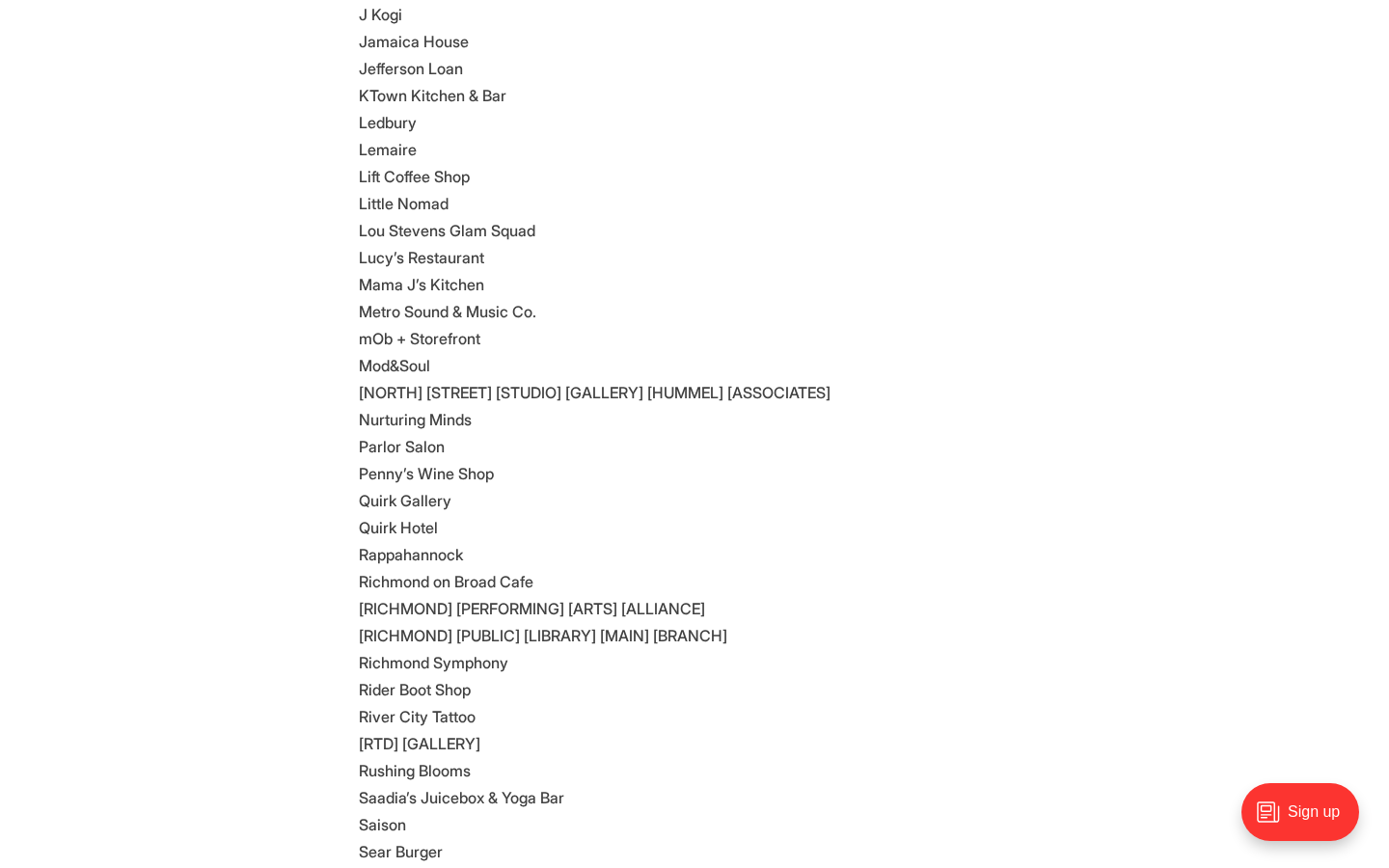 scroll, scrollTop: 5677, scrollLeft: 0, axis: vertical 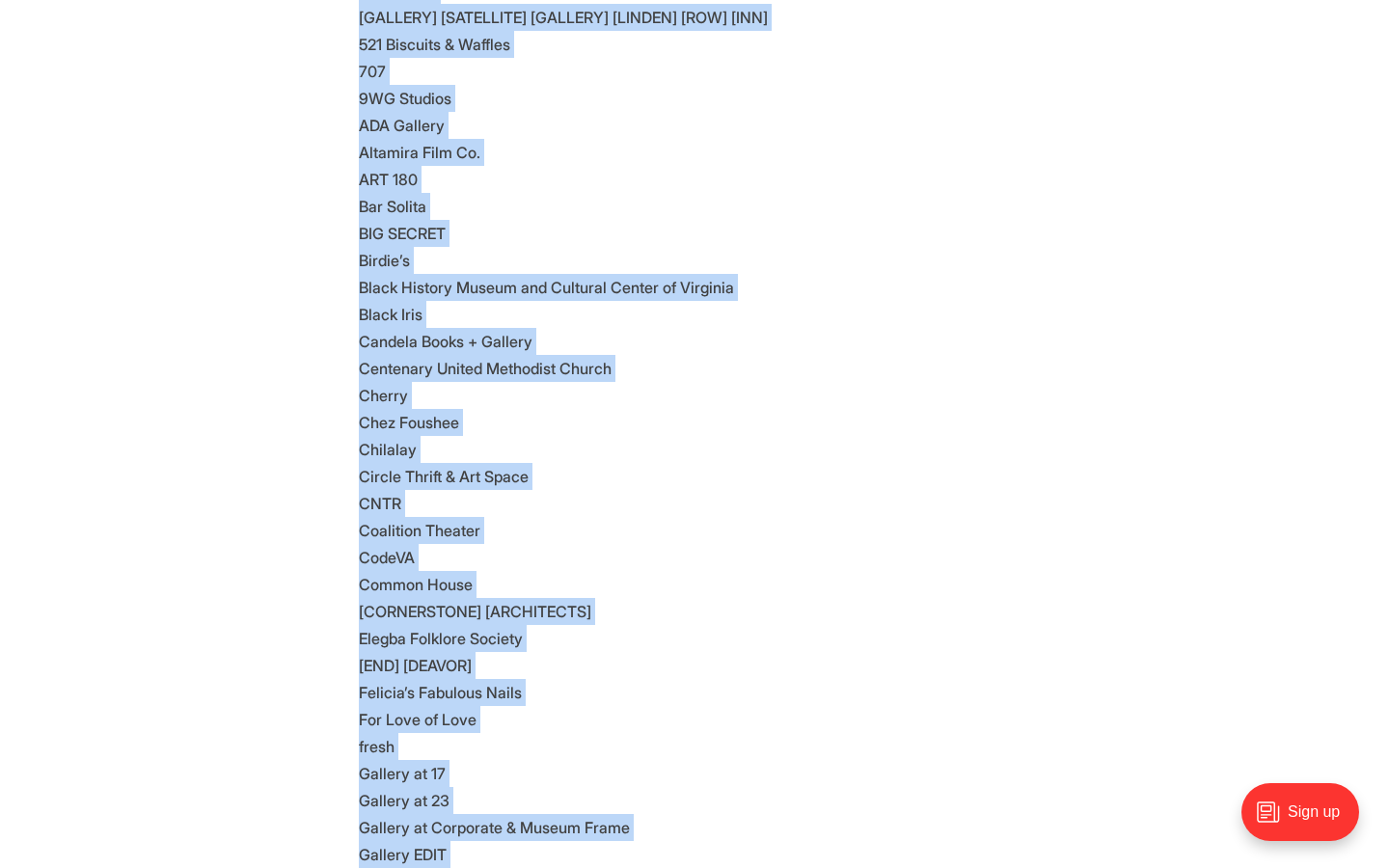 drag, startPoint x: 555, startPoint y: 605, endPoint x: 355, endPoint y: 189, distance: 461.5799 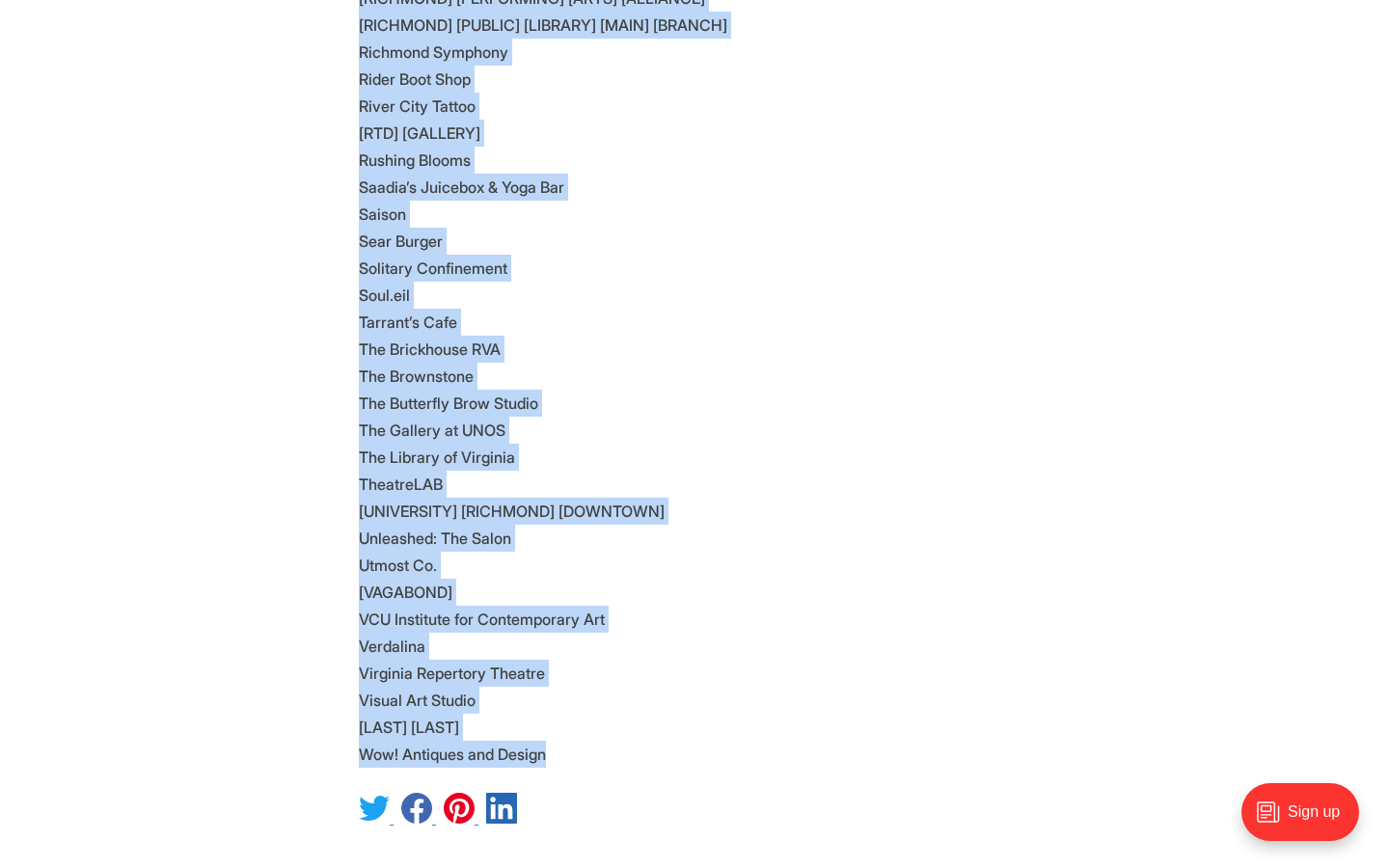 scroll, scrollTop: 5090, scrollLeft: 0, axis: vertical 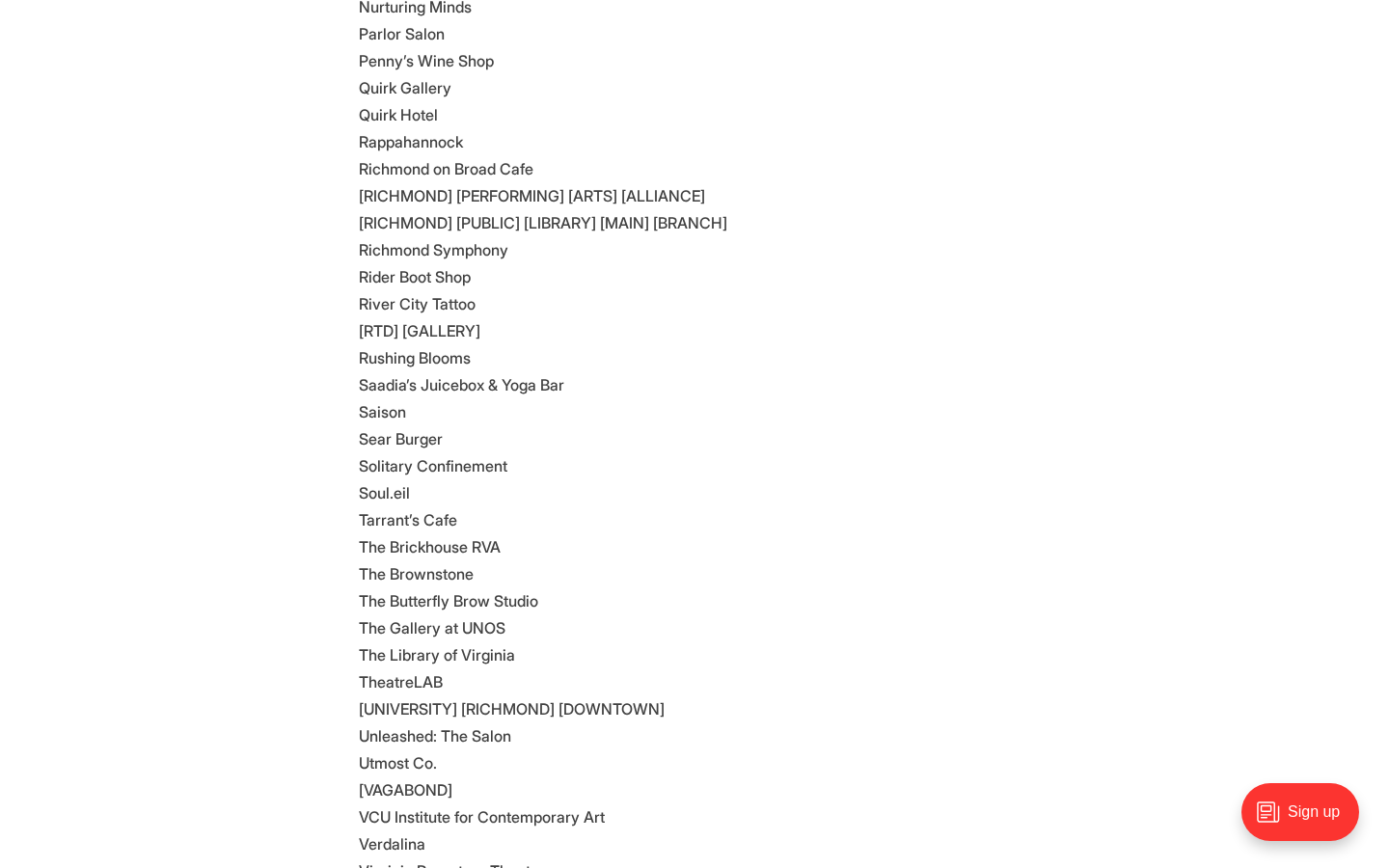 click on "[GALLERY] [GALLERY] [SATELLITE] [GALLERY] [LINDEN] [ROW] [INN] [BISCUITS] [WAFFLES] [STUDIOS] [GALLERY] [ALTAMIRA] [FILM] [CO] [ART] [BAR] [SOLITA] [BIG] [SECRET] [BIRDIE] [BLACK] [HISTORY] [MUSEUM] [CULTURAL] [CENTER] [VIRGINIA] [BLACK] [IRIS] [CANDELA] [BOOKS] [GALLERY] [CENTENARY] [UNITED] [METHODIST] [CHURCH] [CHERRY] [CHEZ] [FOUSHEE] [CHILALAY] [CIRCLE] [THRIFT] [ART] [SPACE] [CNTR] [COALITION] [THEATER] [CODE] [COMMON] [HOUSE] [CORNERSTONE] [ARCHITECTS] [ELEGBIA] [FOLKLORE] [SOCIETY] [ENDEAVOR] [FELICIA] [FABULOUS] [NAILS] [FOR] [LOVE] [LOVE] [FRESH] [GALLERY] [GALLERY] [GALLERY] [CORPORATE] [MUSEUM] [FRAME] [GALLERY] [EDIT] [GALLERY] [HANBURY] [HILTON] [RICHMOND] [DOWNTOWN] [IT] [MAN] [WORLD] [J] [KOGI] [JAMAICA] [HOUSE] [JEFFERSON] [LOAN] [KTOWN] [KITCHEN] [BAR] [LEDBURY] [LEMAIRE] [LIFT] [COFFEE] [SHOP] [LITTLE] [NOMAD] [LOU] [STEVENS] [GLAM] [SQUAD] [LUCY] [RESTAURANT] [MAMA] [KITCHEN] [METRO] [SOUND] [MUSIC] [CO] [MOb] [STOREFRONT] [MOD] [SOUL] [NORTH] [STREET] [STUDIO] [GALLERY] [HUMMEL] [ASSOCIATES] [NURTURING] [MINDS] [PARLOR] [SALON] [PENNY] [WINE] [SHOP] [QUIRK] [GALLERY] [QUIRK] [HOTEL] [RAPPAHANNOCK] [RICHMOND] [BROAD] [CAFE] [SAISON]" at bounding box center [694, -223] 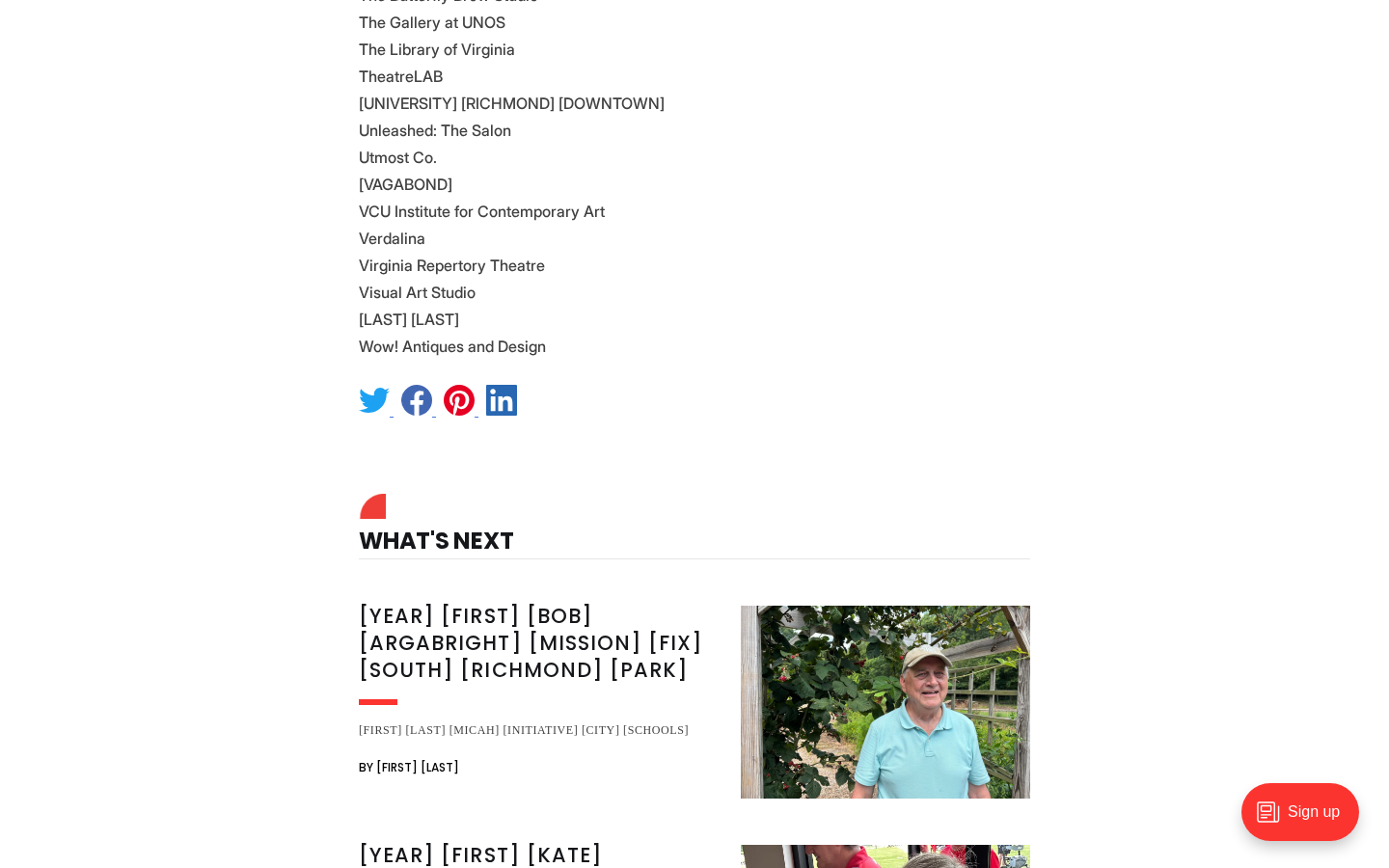 scroll, scrollTop: 5697, scrollLeft: 0, axis: vertical 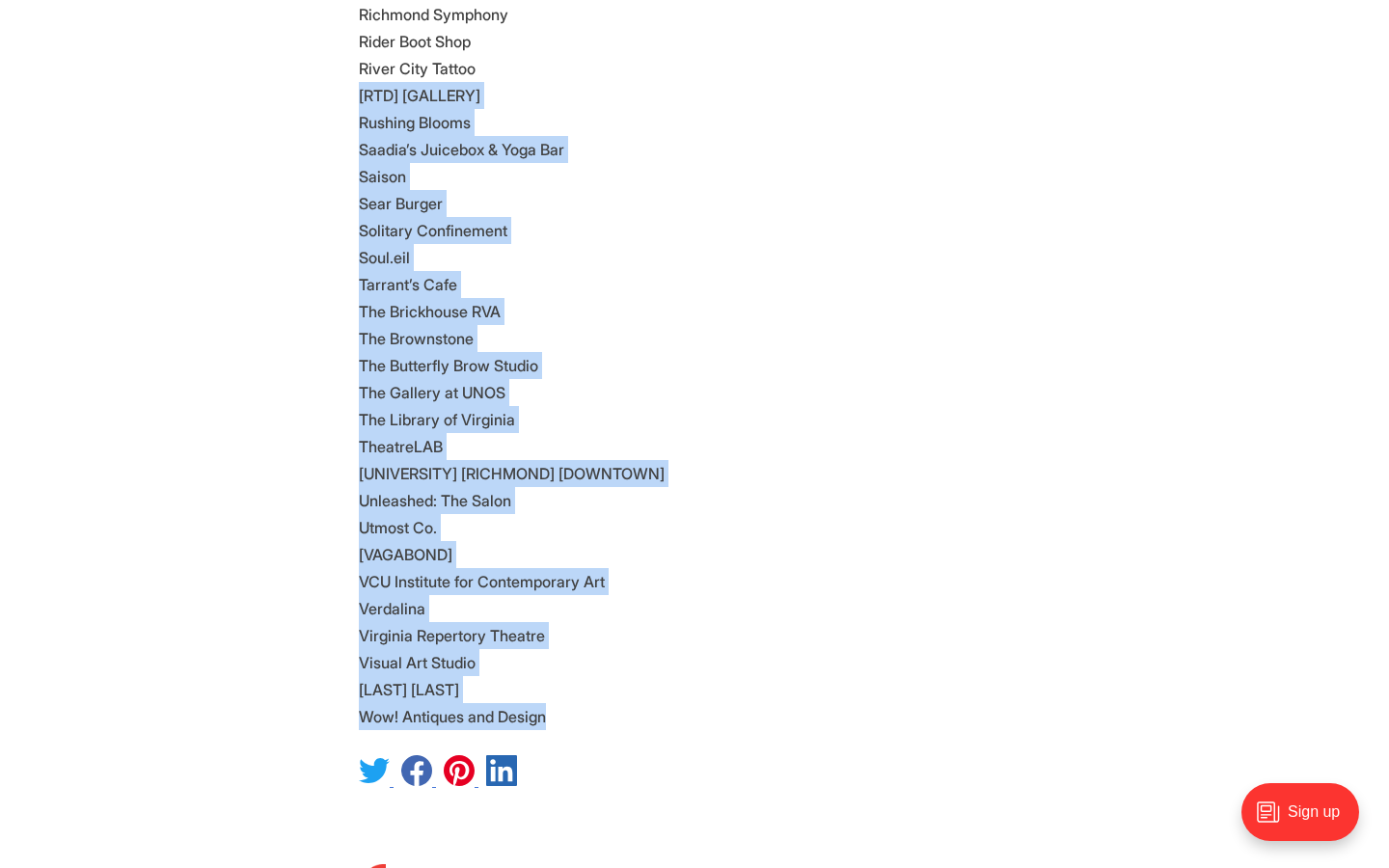 drag, startPoint x: 584, startPoint y: 579, endPoint x: 316, endPoint y: 310, distance: 379.717 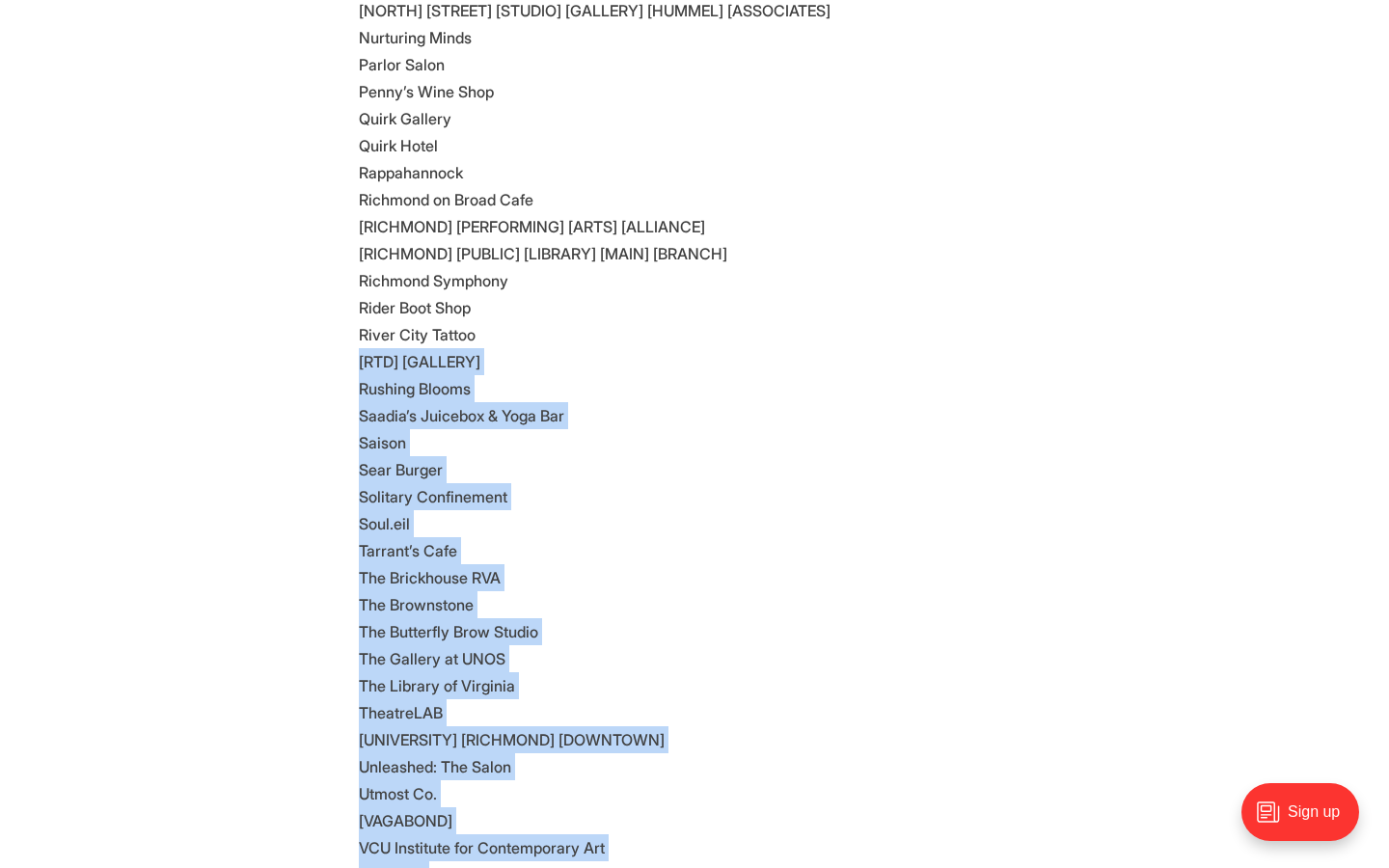 scroll, scrollTop: 5362, scrollLeft: 0, axis: vertical 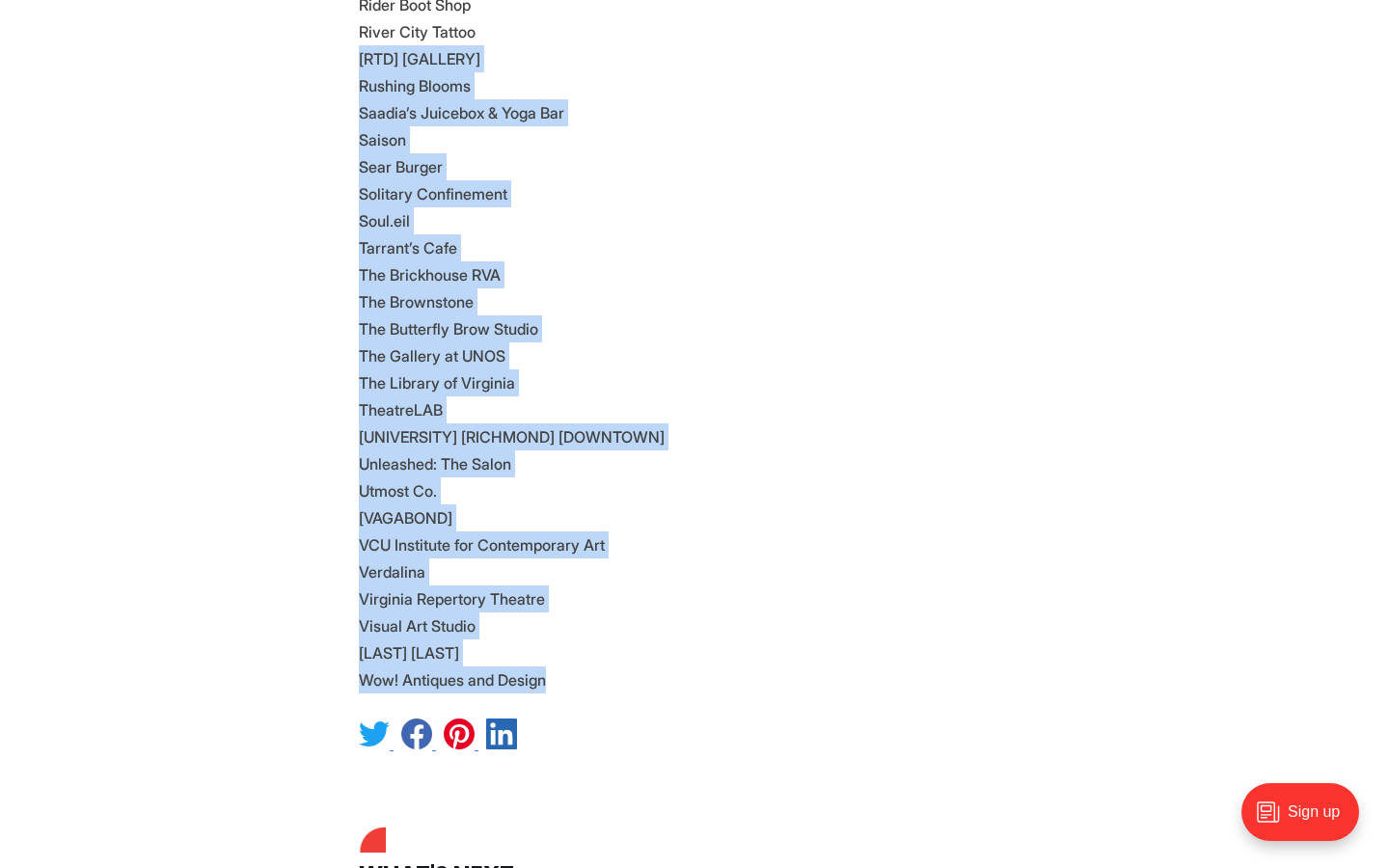 click on "[GALLERY] [GALLERY] [SATELLITE] [GALLERY] [LINDEN] [ROW] [INN] [BISCUITS] [WAFFLES] [STUDIOS] [GALLERY] [ALTAMIRA] [FILM] [CO] [ART] [BAR] [SOLITA] [BIG] [SECRET] [BIRDIE] [BLACK] [HISTORY] [MUSEUM] [CULTURAL] [CENTER] [VIRGINIA] [BLACK] [IRIS] [CANDELA] [BOOKS] [GALLERY] [CENTENARY] [UNITED] [METHODIST] [CHURCH] [CHERRY] [CHEZ] [FOUSHEE] [CHILALAY] [CIRCLE] [THRIFT] [ART] [SPACE] [CNTR] [COALITION] [THEATER] [CODE] [COMMON] [HOUSE] [CORNERSTONE] [ARCHITECTS] [ELEGBIA] [FOLKLORE] [SOCIETY] [ENDEAVOR] [FELICIA] [FABULOUS] [NAILS] [FOR] [LOVE] [LOVE] [FRESH] [GALLERY] [GALLERY] [GALLERY] [CORPORATE] [MUSEUM] [FRAME] [GALLERY] [EDIT] [GALLERY] [HANBURY] [HILTON] [RICHMOND] [DOWNTOWN] [IT] [MAN] [WORLD] [J] [KOGI] [JAMAICA] [HOUSE] [JEFFERSON] [LOAN] [KTOWN] [KITCHEN] [BAR] [LEDBURY] [LEMAIRE] [LIFT] [COFFEE] [SHOP] [LITTLE] [NOMAD] [LOU] [STEVENS] [GLAM] [SQUAD] [LUCY] [RESTAURANT] [MAMA] [KITCHEN] [METRO] [SOUND] [MUSIC] [CO] [MOb] [STOREFRONT] [MOD] [SOUL] [NORTH] [STREET] [STUDIO] [GALLERY] [HUMMEL] [ASSOCIATES] [NURTURING] [MINDS] [PARLOR] [SALON] [PENNY] [WINE] [SHOP] [QUIRK] [GALLERY] [QUIRK] [HOTEL] [RAPPAHANNOCK] [RICHMOND] [BROAD] [CAFE] [SAISON]" at bounding box center (694, -495) 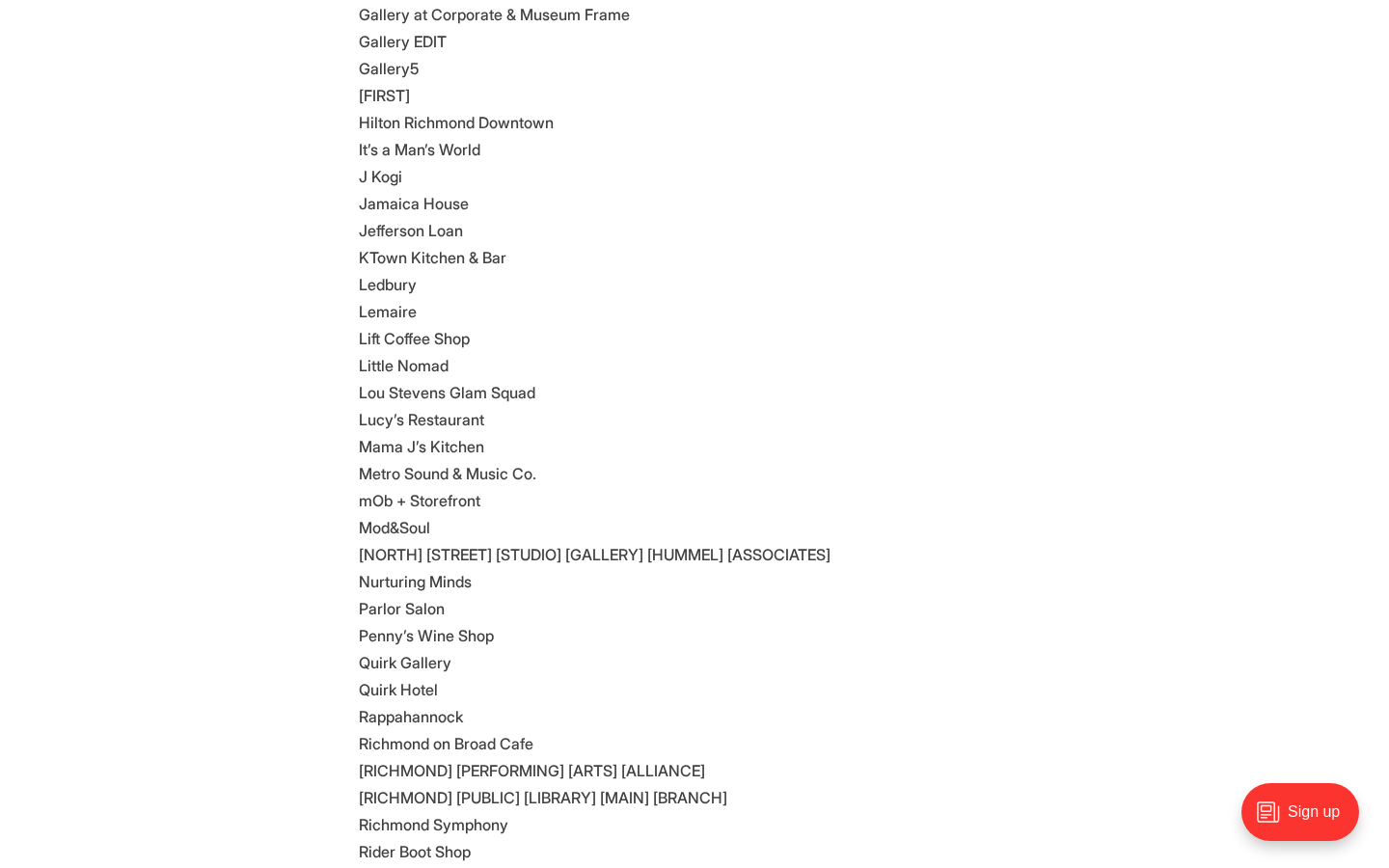 scroll, scrollTop: 6377, scrollLeft: 0, axis: vertical 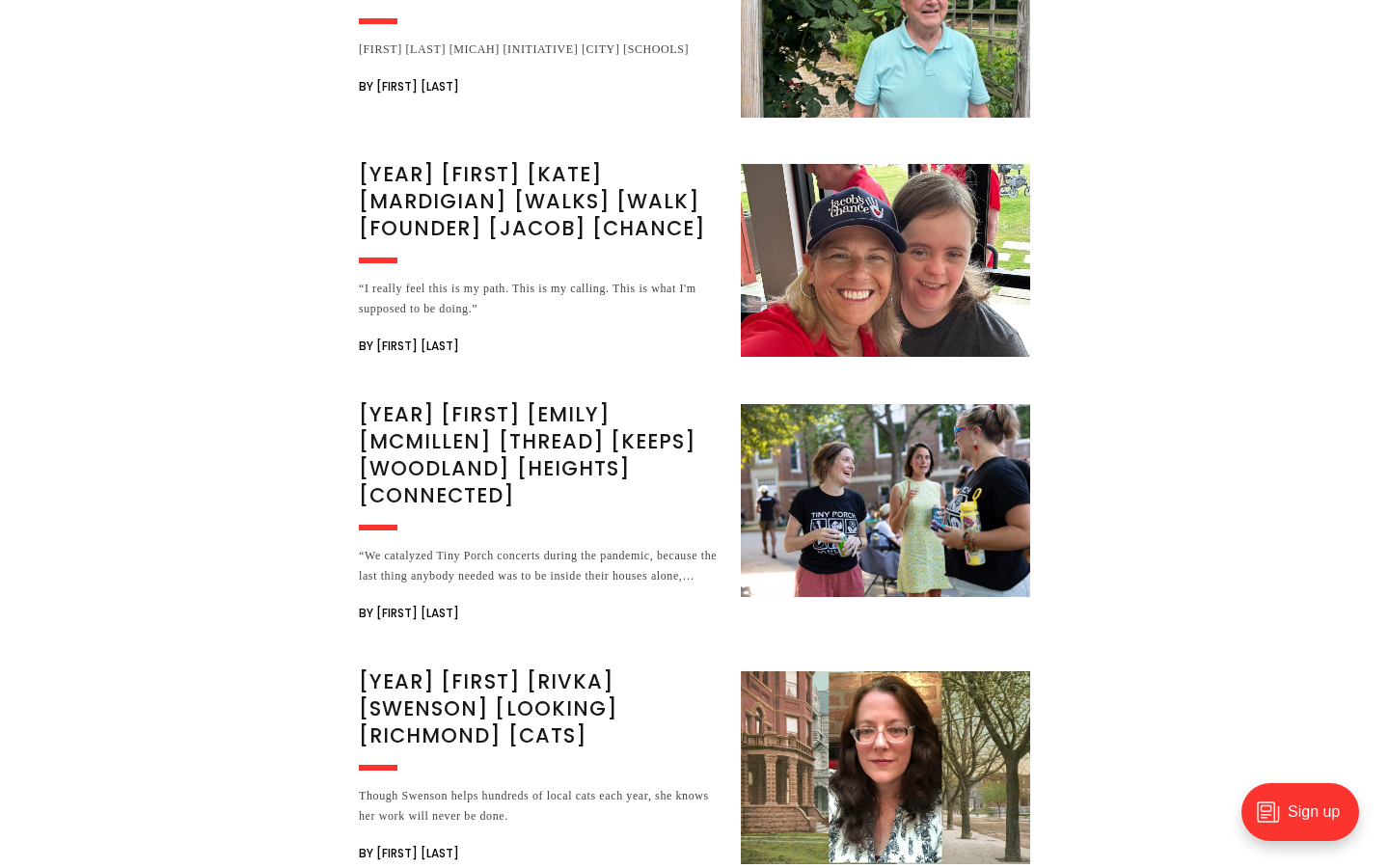 click on "Features
[FIRST] [FRIDAYS] [YEARS] [STUDIO] [OWNER] [REFLECTS] [BEGINNINGS]
[TIM] [WENZELL]
[MONTH] [DAY] [YEAR] | [TIME] [EST]
[MIN]
[FIRST] [LAST] [STUDIO] [PARTICIPATED] [FIRST] [FRIDAYS] [BEGINNING] ([TIM] [WENZELL])
[FIRST] [FRIDAYS] [ART] [WALK] [SIGNATURE] [EVENT] [ARTS] [DISTRICT] [DOWNTOWN] [RICHMOND] [HISTORIC] [JACKSON] [WARD] [NEIGHBORHOOD] [CELEBRATES] [YEAR] [ANNIVERSARY] [WEEK] [FIRST] [BEGIN] [FEBRUARY] [YEAR] [GALLERIES] [SHOPS] [RESTAURANTS] [NONPROFITS] [OPEN] [DOORS] [CELEBRATION] [ART] [RICHMOND] [COMMUNITY] [MOST] [GALLERIES] [ARTS] [DISTRICT] [PARTICIPATING] [EVENT] [INSTCEPTION] [INCLUDING] [ANNE] [HART] [CHAY] [OWNS] [ANNE] [VISUAL] [ARTS] [STUDIO] [BROAD] [STREET] [CHAY] [ALONG] [OTHER] [GALLERY] [OWNERS] [PUT] [TIME] [MONEY] [MONTHLY] [MEETINGS] [SAT] [BOARD] [CURATED] [CULTURE] [ARTS] [DISTRICT] [TASK] [FORCE] [CREATED] [RENAISSANCE] [RICHMOND] [ART] [DISTRICT] [MADE] [POPULAR] [TODAY] [MORE] [HALF] [GALLERY] [OWNERS] [BUSINESS] [FOLKS] [OUT] [TOWN] [CHAY] [SAID] [ADDING] [MANY] [NON] [RICHMONDERS] [STAY] [HOTELS] [VISIT] [CITY] [MONTHLY] [EVENT] [ANNE] [VISUAL] [ART] [STUDIO] [BROAD] [STREET] ([TIM] [WENZELL]) [CHAY] [STUDIO] [SALE]" at bounding box center (694, -2507) 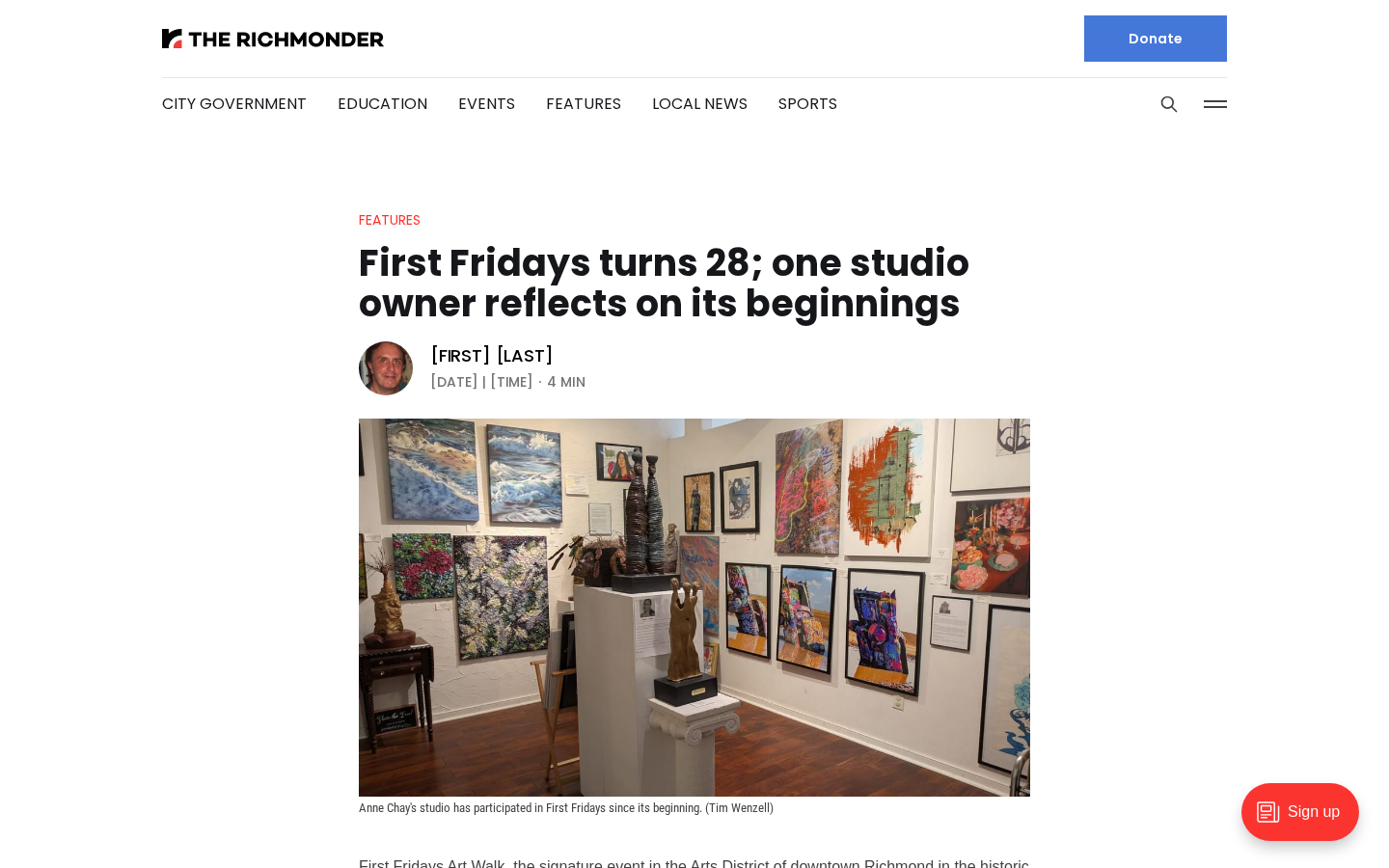 scroll, scrollTop: 2428, scrollLeft: 0, axis: vertical 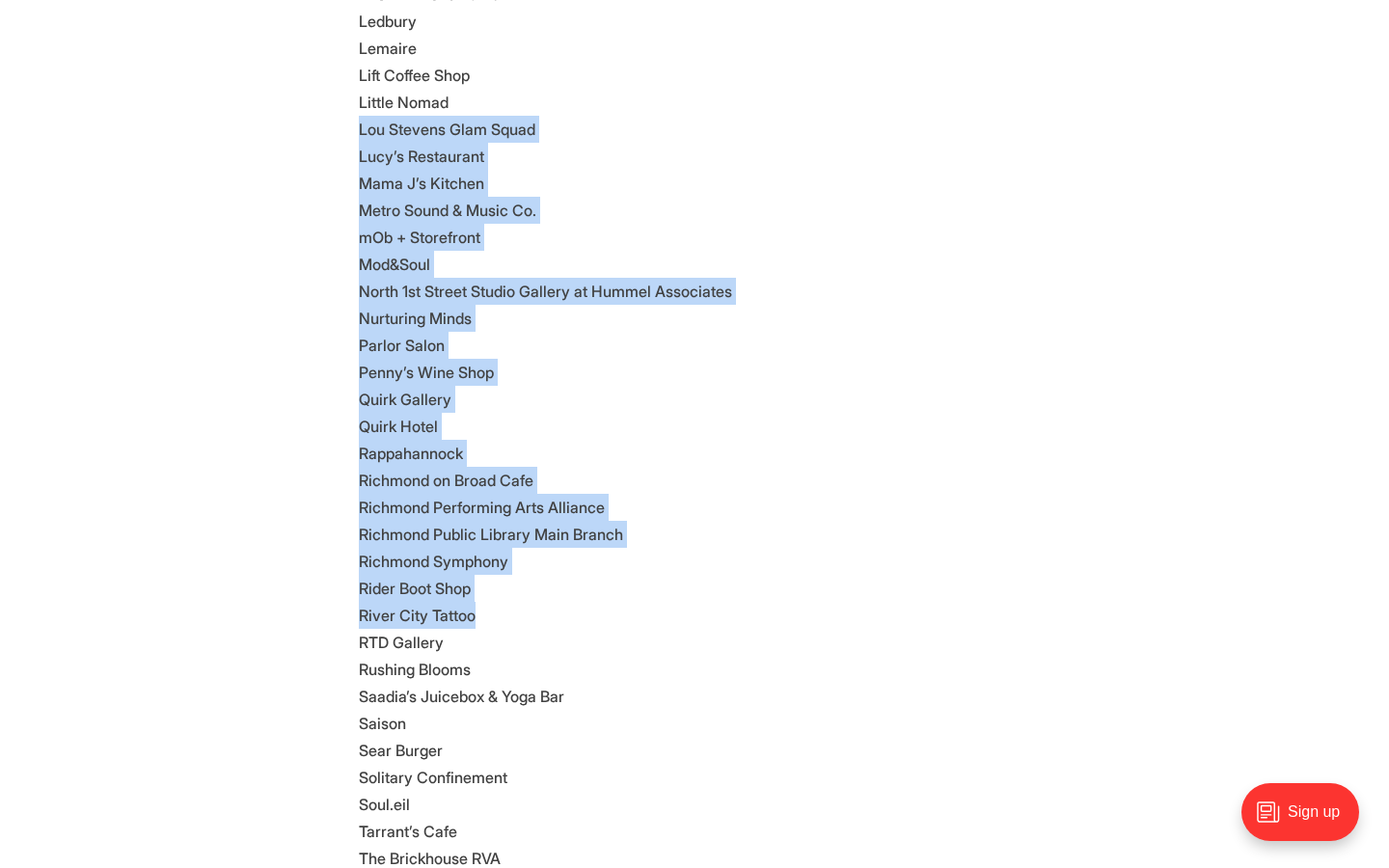 drag, startPoint x: 356, startPoint y: 149, endPoint x: 582, endPoint y: 629, distance: 530.5431 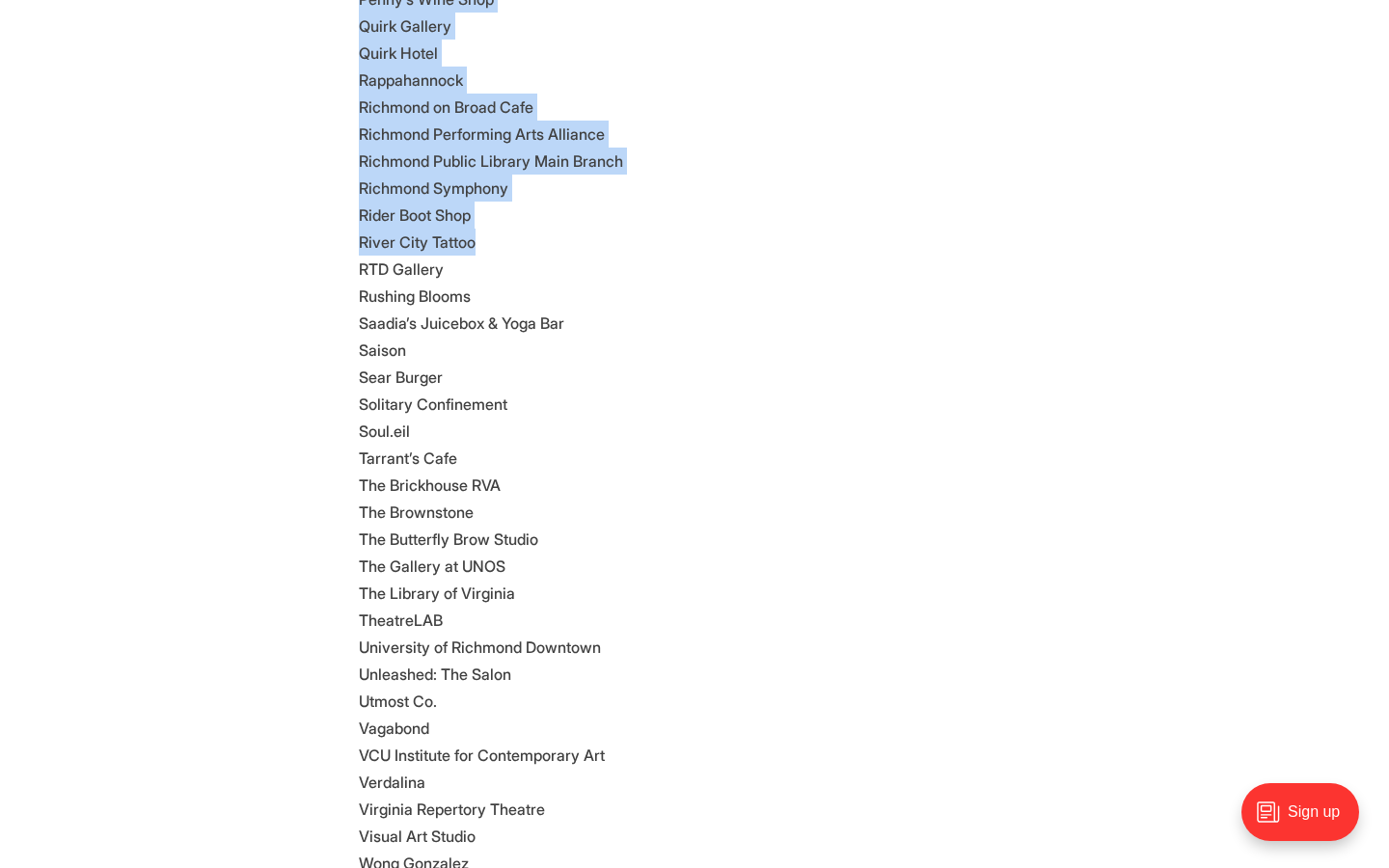 scroll, scrollTop: 5344, scrollLeft: 0, axis: vertical 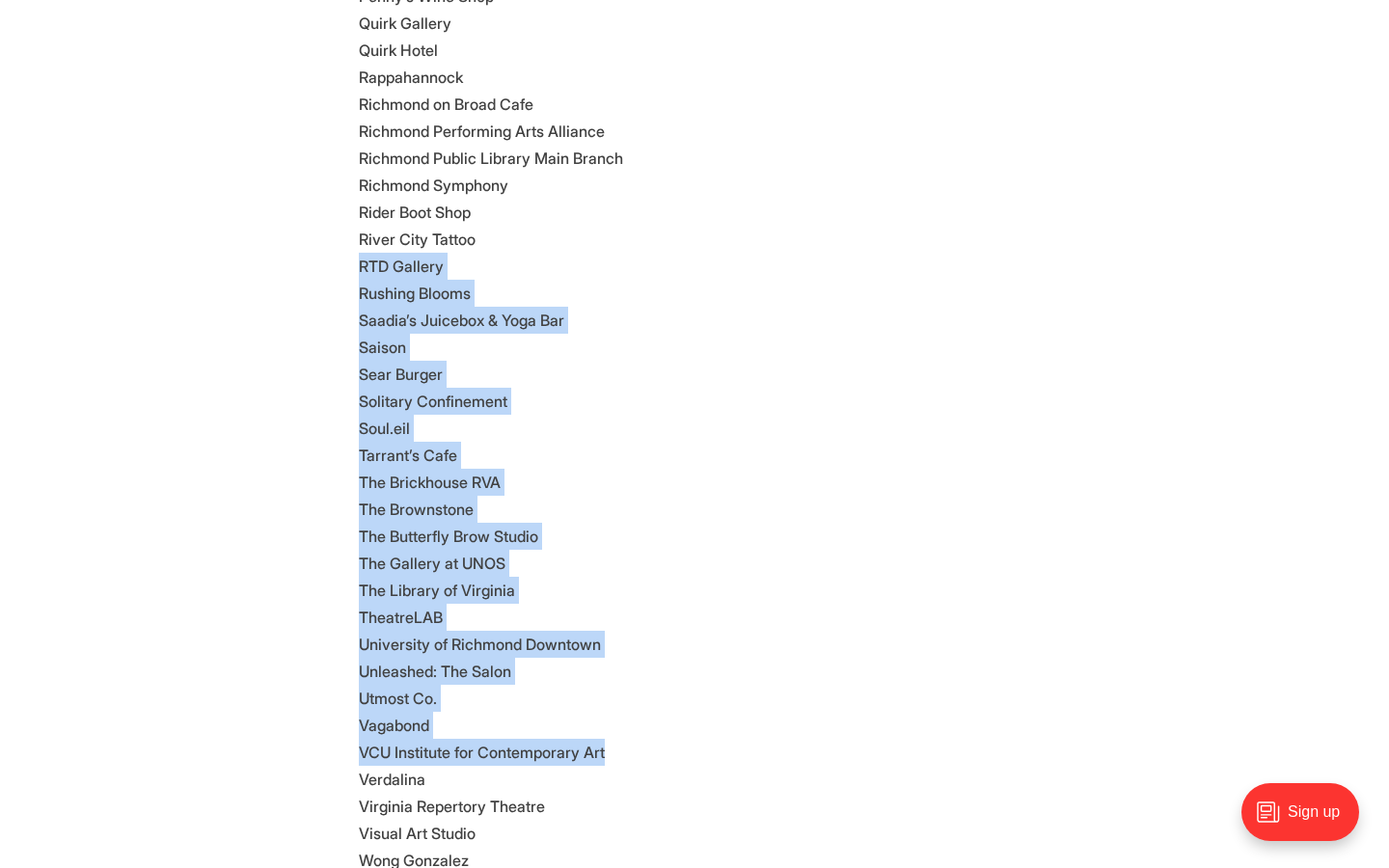 drag, startPoint x: 358, startPoint y: 288, endPoint x: 653, endPoint y: 789, distance: 581.4 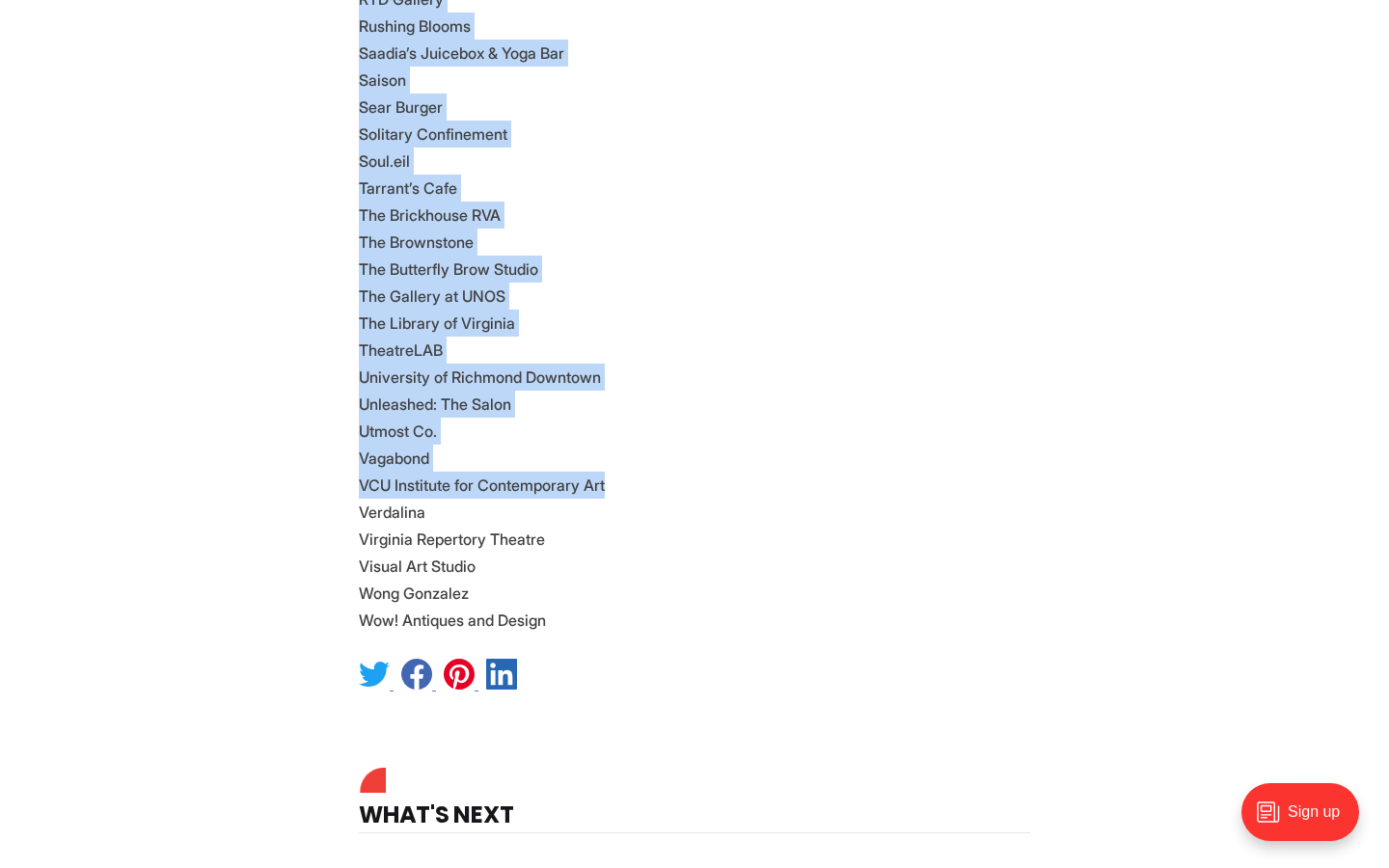 scroll, scrollTop: 5671, scrollLeft: 0, axis: vertical 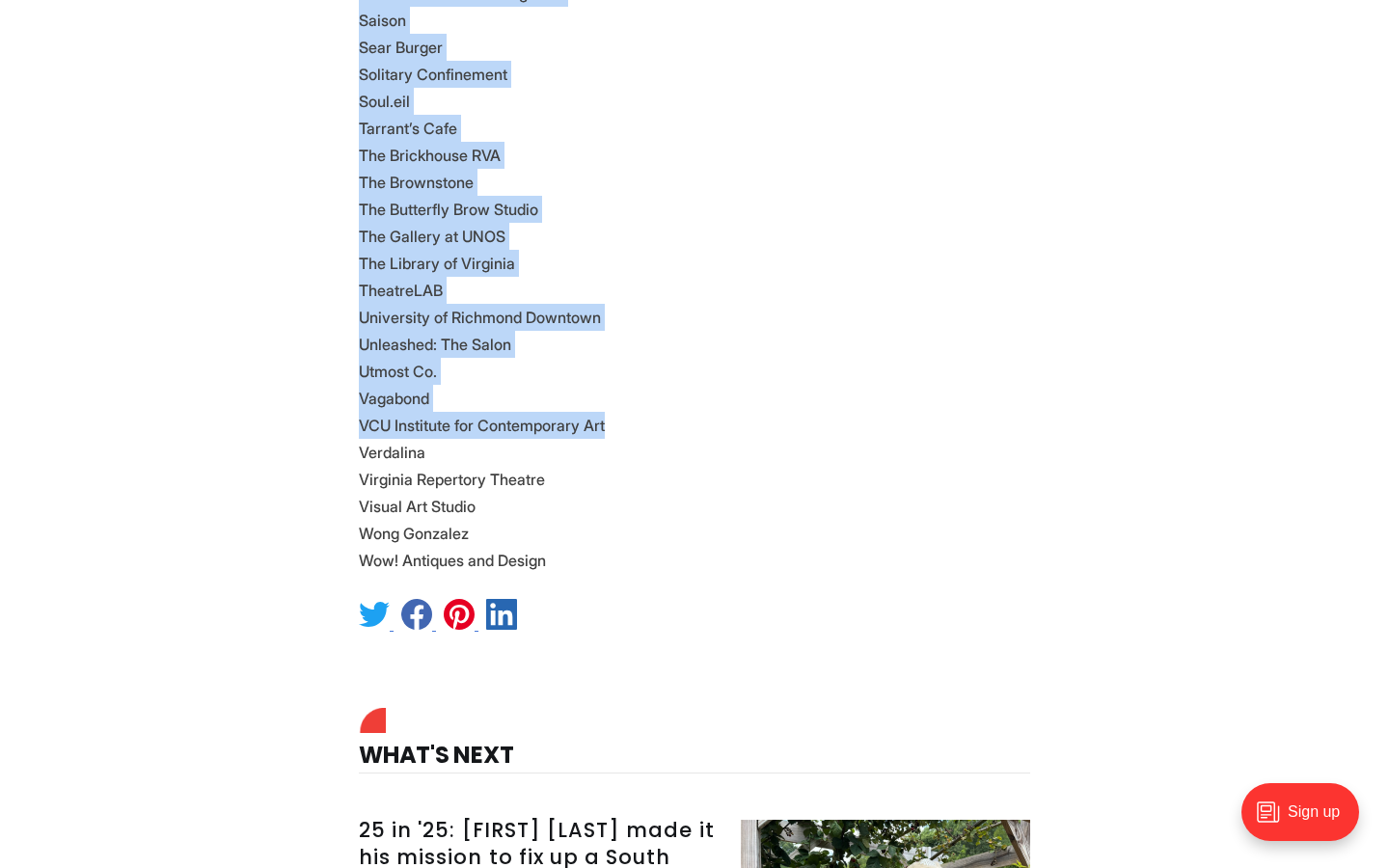 copy on "RTD Gallery Rushing Blooms Saadia’s Juicebox & Yoga Bar Saison Sear Burger Solitary Confinement Soul.eil Tarrant’s Cafe The Brickhouse RVA The Brownstone The Butterfly Brow Studio The Gallery at UNOS The Library of Virginia TheatreLAB University of Richmond Downtown Unleashed: The Salon Utmost Co. Vagabond VCU Institute for Contemporary Art" 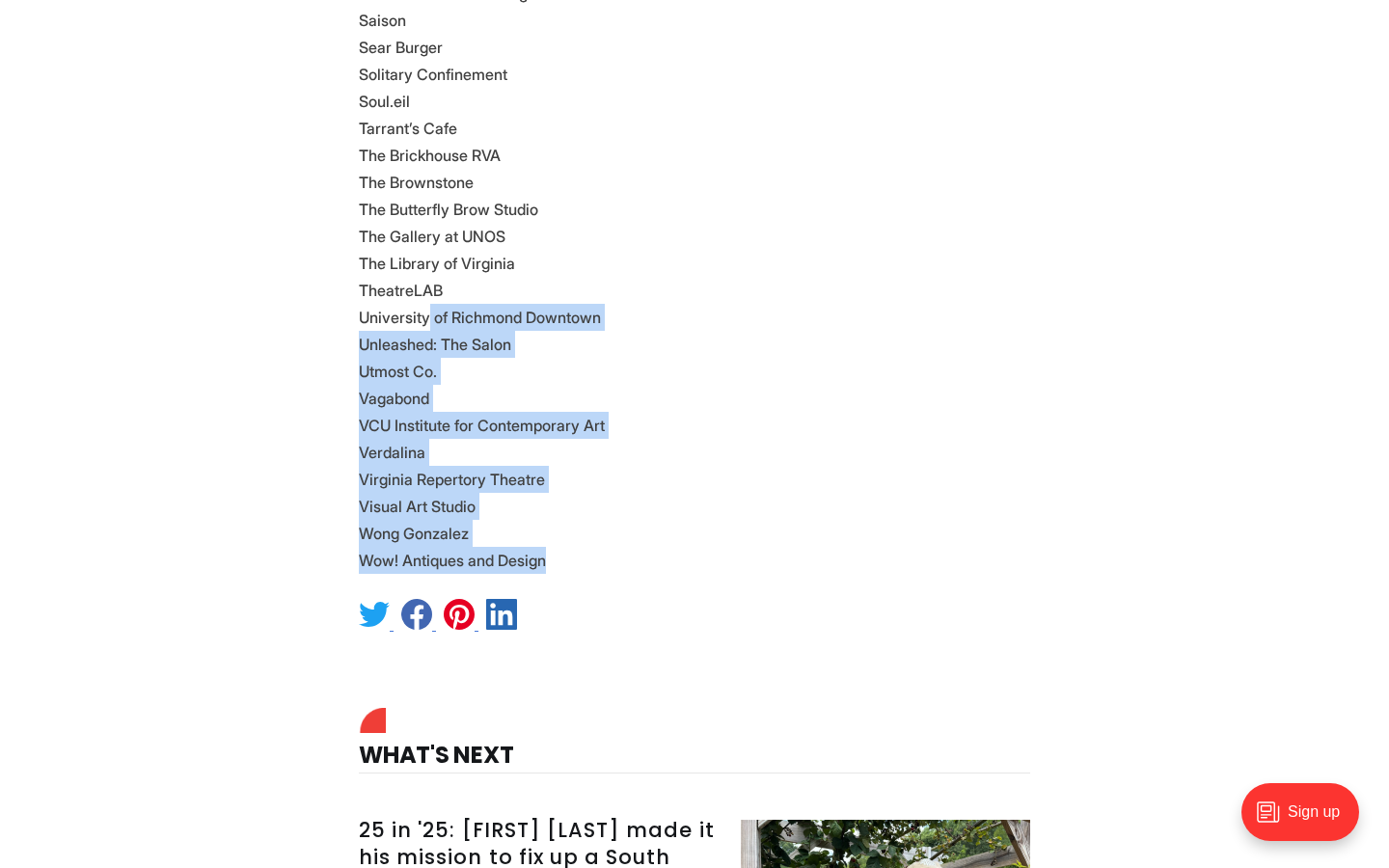 drag, startPoint x: 563, startPoint y: 592, endPoint x: 425, endPoint y: 333, distance: 293.47061 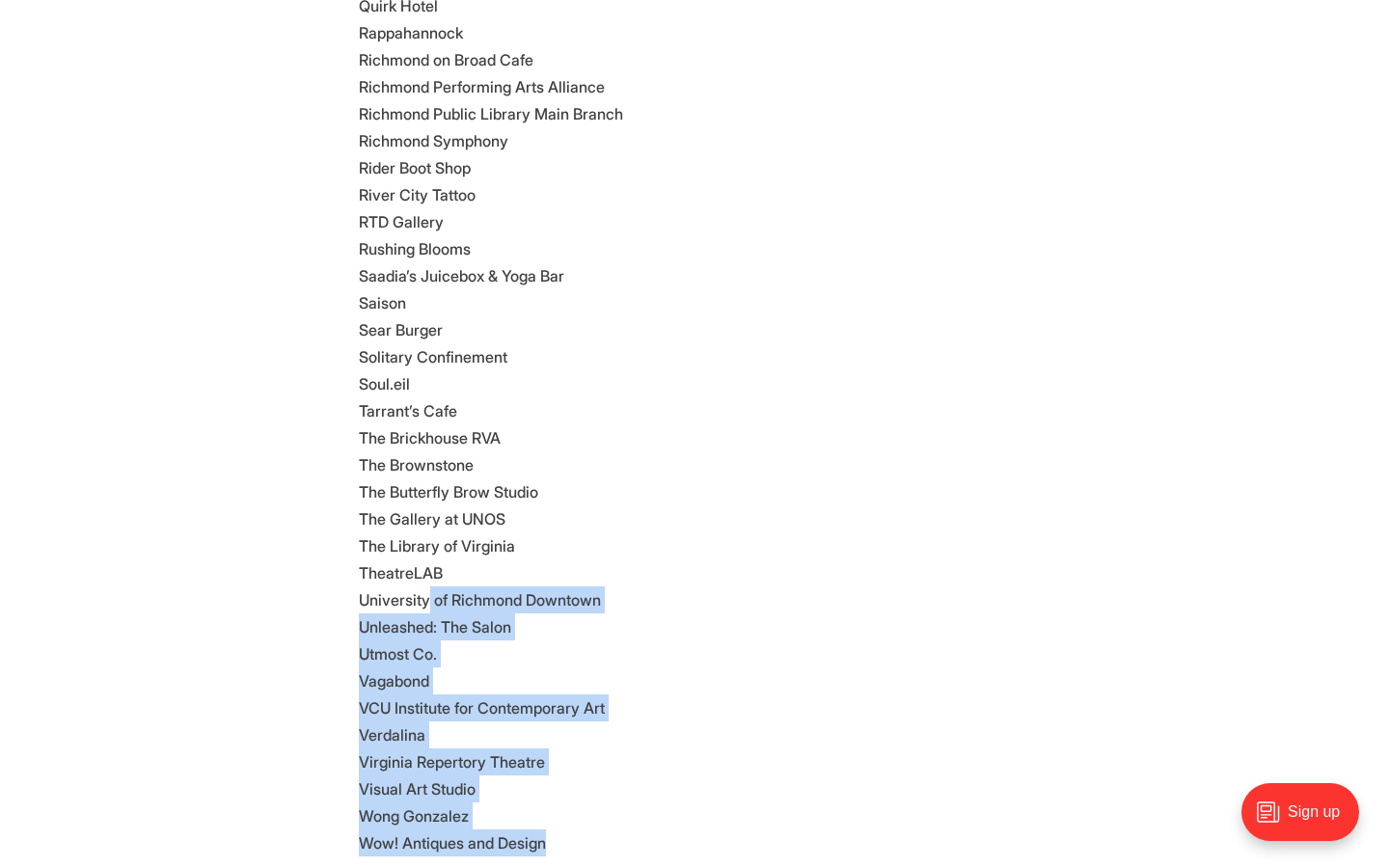 scroll, scrollTop: 5362, scrollLeft: 0, axis: vertical 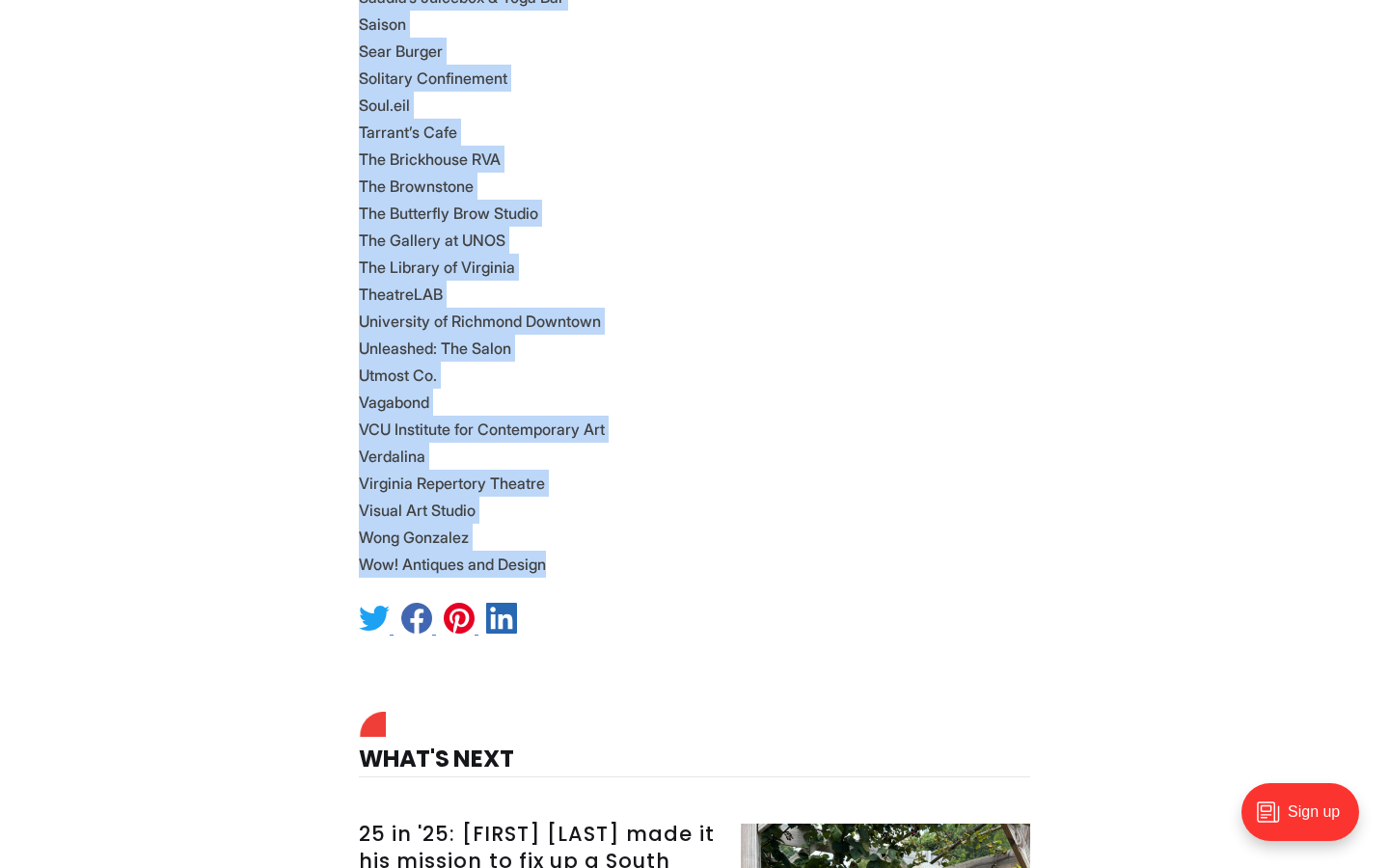 drag, startPoint x: 356, startPoint y: 268, endPoint x: 659, endPoint y: 593, distance: 444.3355 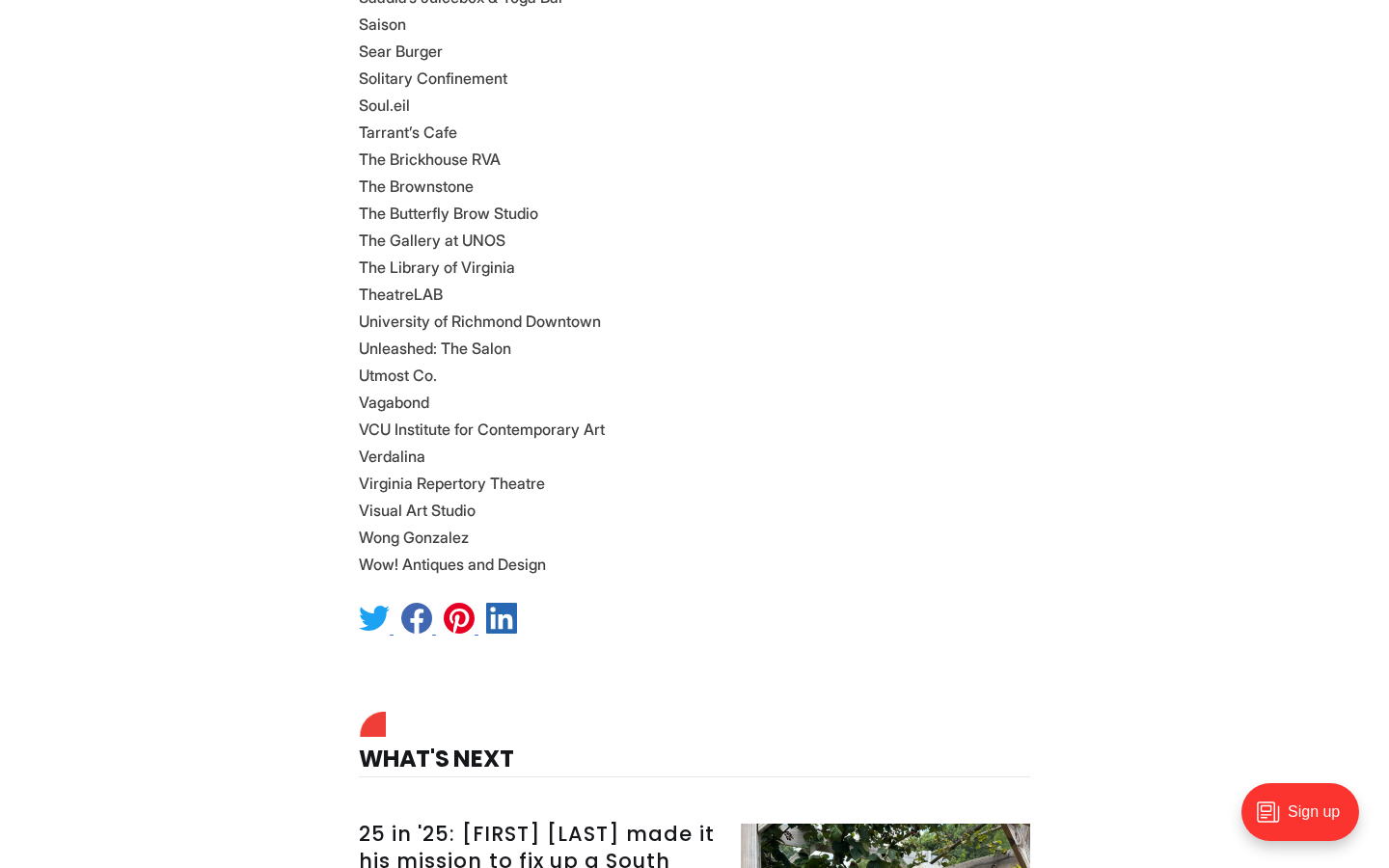 click on "[GALLERY] [GALLERY] [SATELLITE] [GALLERY] [LINDEN] [ROW] [INN] [BISCUITS] [WAFFLES] [STUDIOS] [GALLERY] [ALTAMIRA] [FILM] [CO] [ART] [BAR] [SOLITA] [BIG] [SECRET] [BIRDIE] [BLACK] [HISTORY] [MUSEUM] [CULTURAL] [CENTER] [VIRGINIA] [BLACK] [IRIS] [CANDELA] [BOOKS] [GALLERY] [CENTENARY] [UNITED] [METHODIST] [CHURCH] [CHERRY] [CHEZ] [FOUSHEE] [CHILALAY] [CIRCLE] [THRIFT] [ART] [SPACE] [CNTR] [COALITION] [THEATER] [CODE] [COMMON] [HOUSE] [CORNERSTONE] [ARCHITECTS] [ELEGBIA] [FOLKLORE] [SOCIETY] [ENDEAVOR] [FELICIA] [FABULOUS] [NAILS] [FOR] [LOVE] [LOVE] [FRESH] [GALLERY] [GALLERY] [GALLERY] [CORPORATE] [MUSEUM] [FRAME] [GALLERY] [EDIT] [GALLERY] [HANBURY] [HILTON] [RICHMOND] [DOWNTOWN] [IT] [MAN] [WORLD] [J] [KOGI] [JAMAICA] [HOUSE] [JEFFERSON] [LOAN] [KTOWN] [KITCHEN] [BAR] [LEDBURY] [LEMAIRE] [LIFT] [COFFEE] [SHOP] [LITTLE] [NOMAD] [LOU] [STEVENS] [GLAM] [SQUAD] [LUCY] [RESTAURANT] [MAMA] [KITCHEN] [METRO] [SOUND] [MUSIC] [CO] [MOb] [STOREFRONT] [MOD] [SOUL] [NORTH] [STREET] [STUDIO] [GALLERY] [HUMMEL] [ASSOCIATES] [NURTURING] [MINDS] [PARLOR] [SALON] [PENNY] [WINE] [SHOP] [QUIRK] [GALLERY] [QUIRK] [HOTEL] [RAPPAHANNOCK] [RICHMOND] [BROAD] [CAFE] [SAISON]" at bounding box center [694, -610] 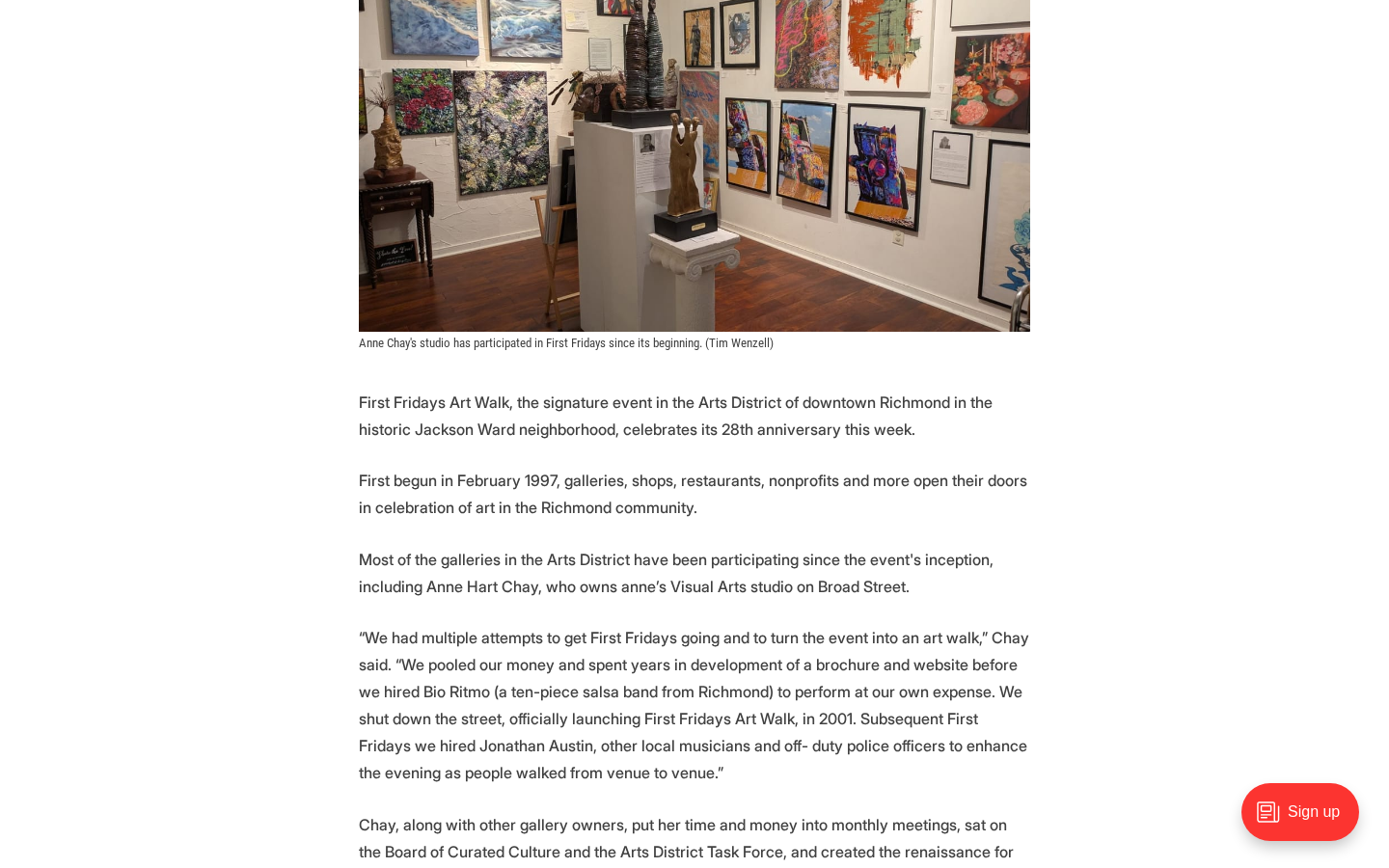 scroll, scrollTop: 0, scrollLeft: 0, axis: both 